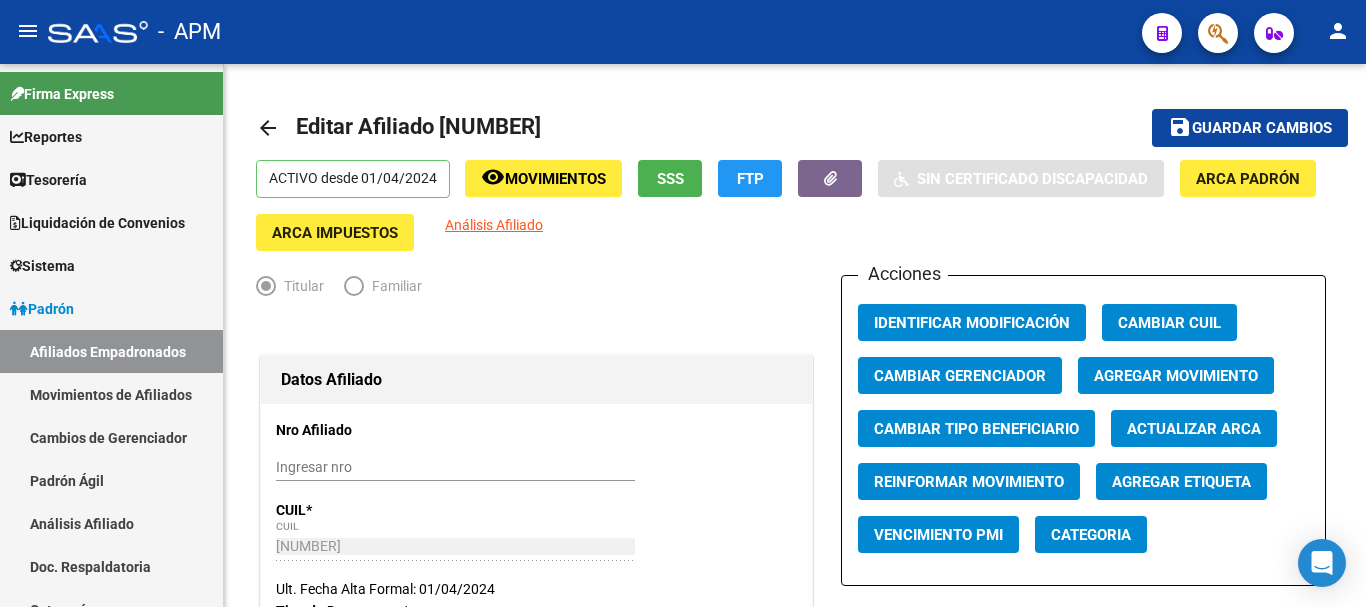 scroll, scrollTop: 0, scrollLeft: 0, axis: both 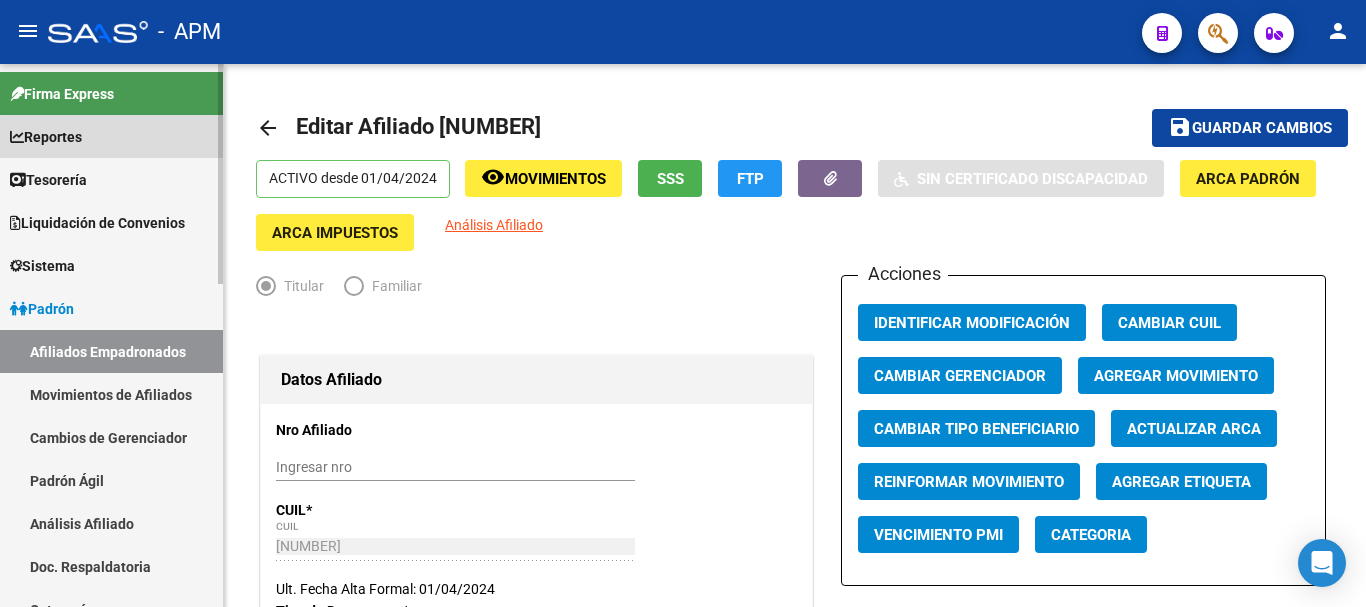 click on "Reportes" at bounding box center (111, 136) 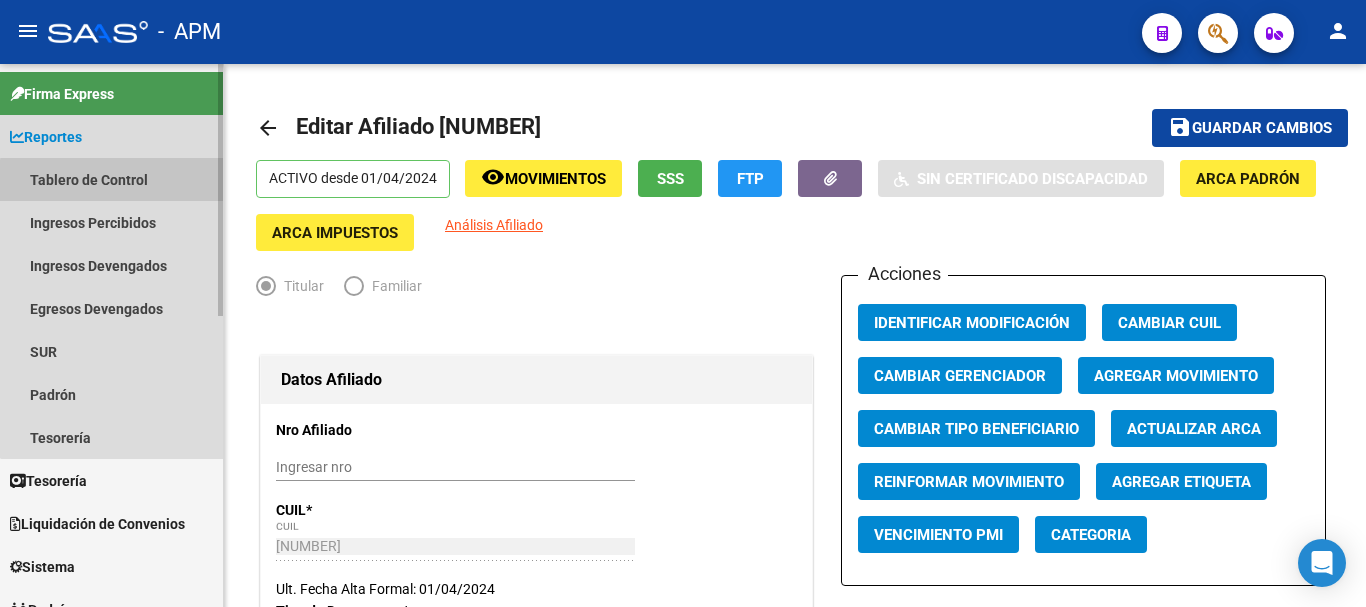 click on "Tablero de Control" at bounding box center (111, 179) 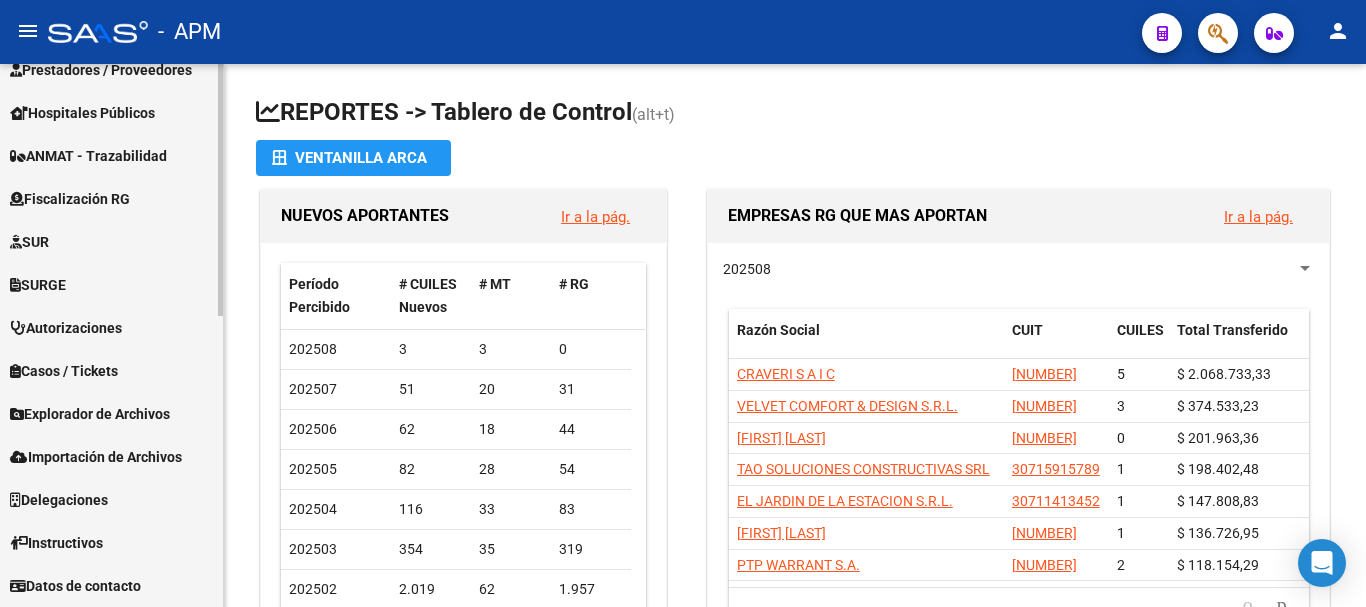 scroll, scrollTop: 426, scrollLeft: 0, axis: vertical 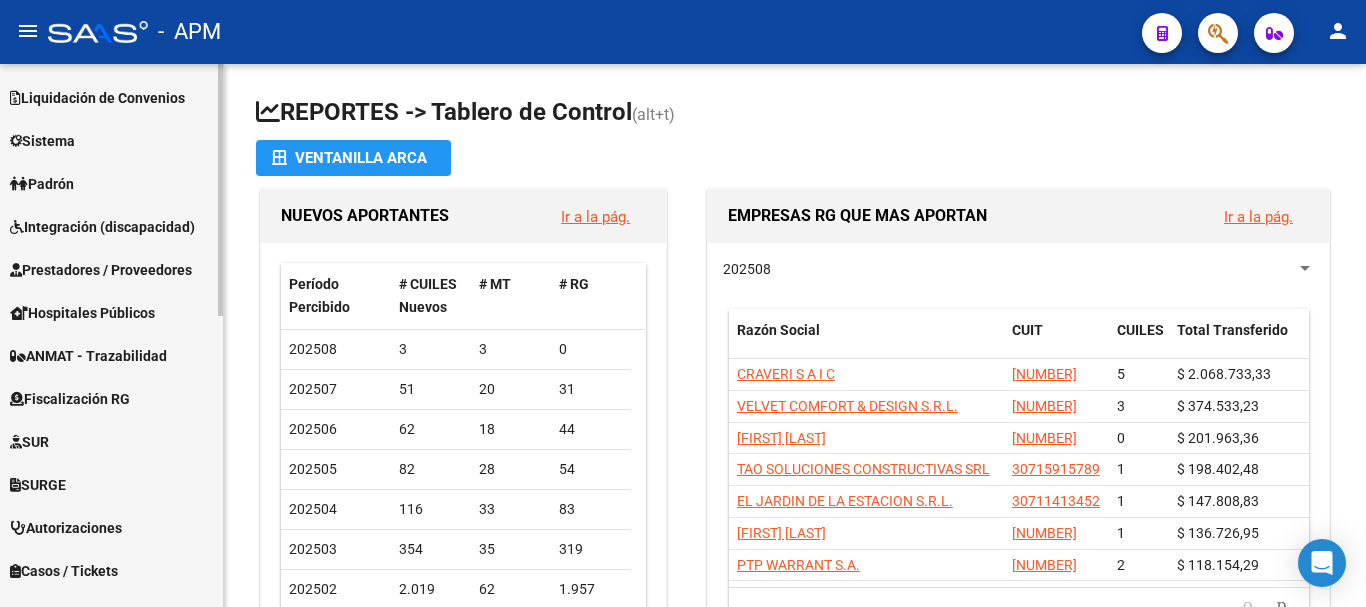 click on "Prestadores / Proveedores" at bounding box center [101, 270] 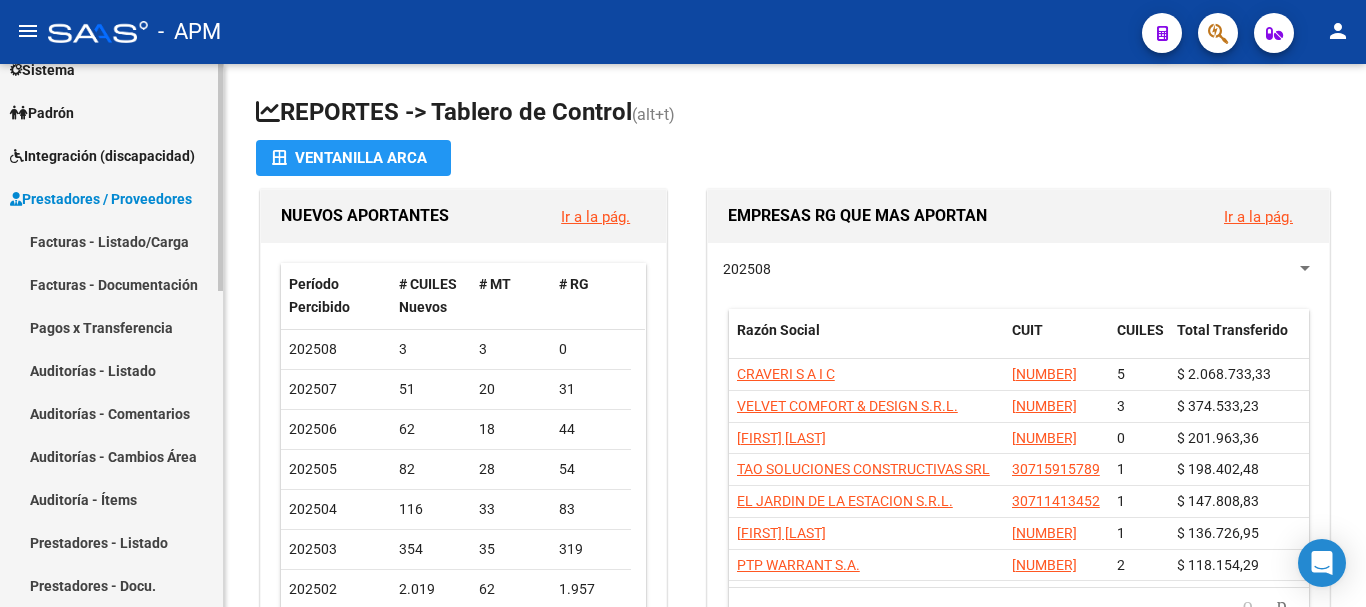 scroll, scrollTop: 325, scrollLeft: 0, axis: vertical 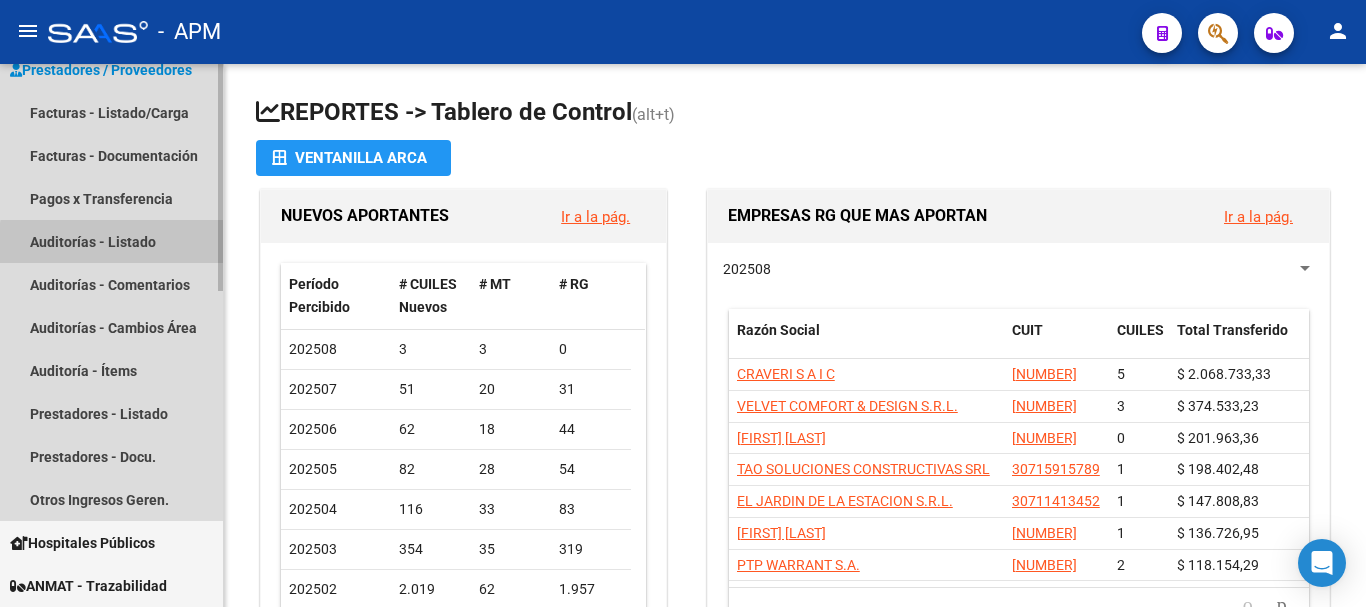 click on "Auditorías - Listado" at bounding box center [111, 241] 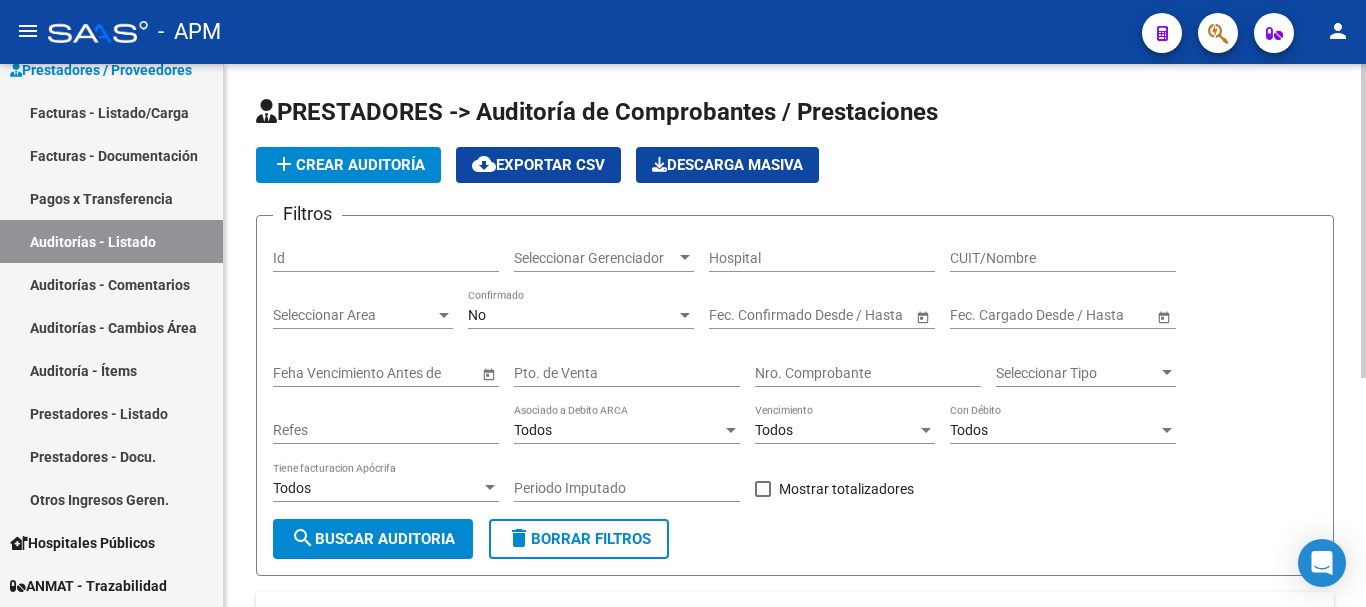 click 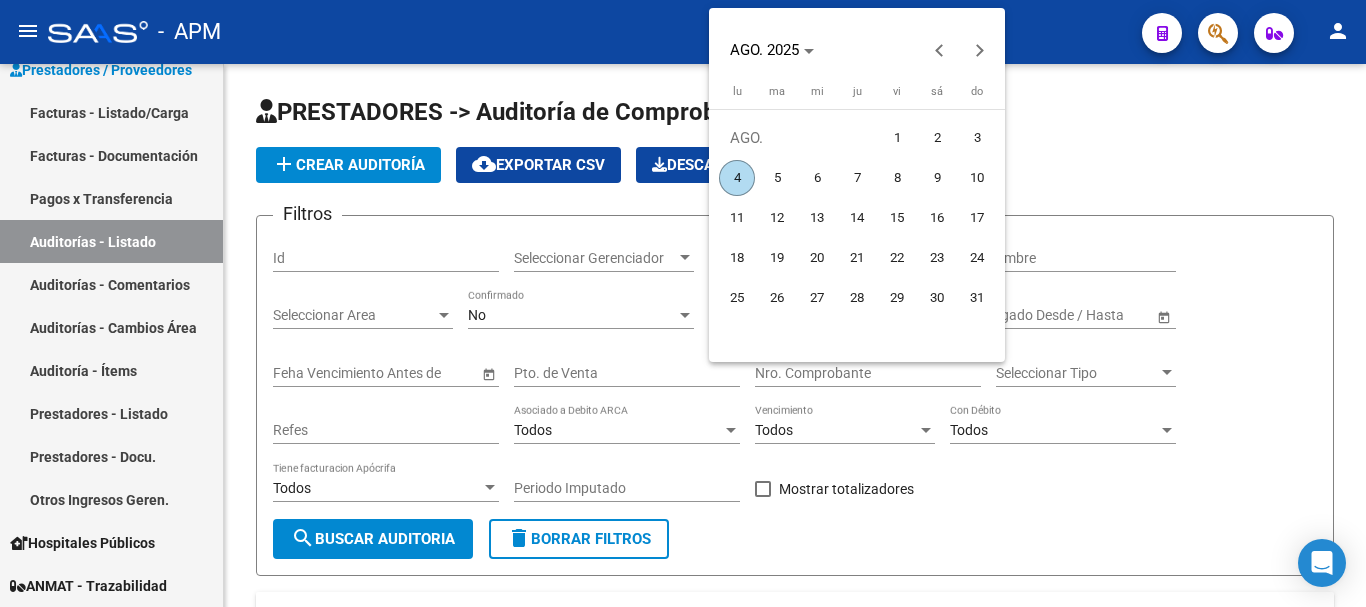 click at bounding box center [683, 303] 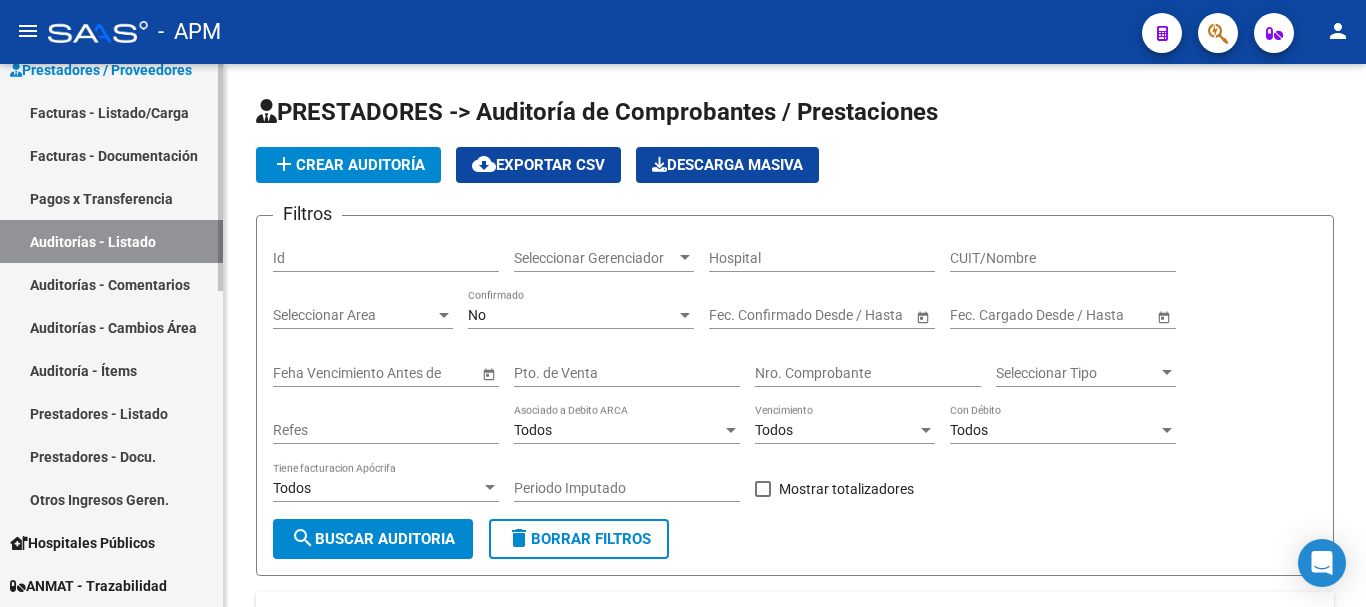 click on "Facturas - Listado/Carga" at bounding box center [111, 112] 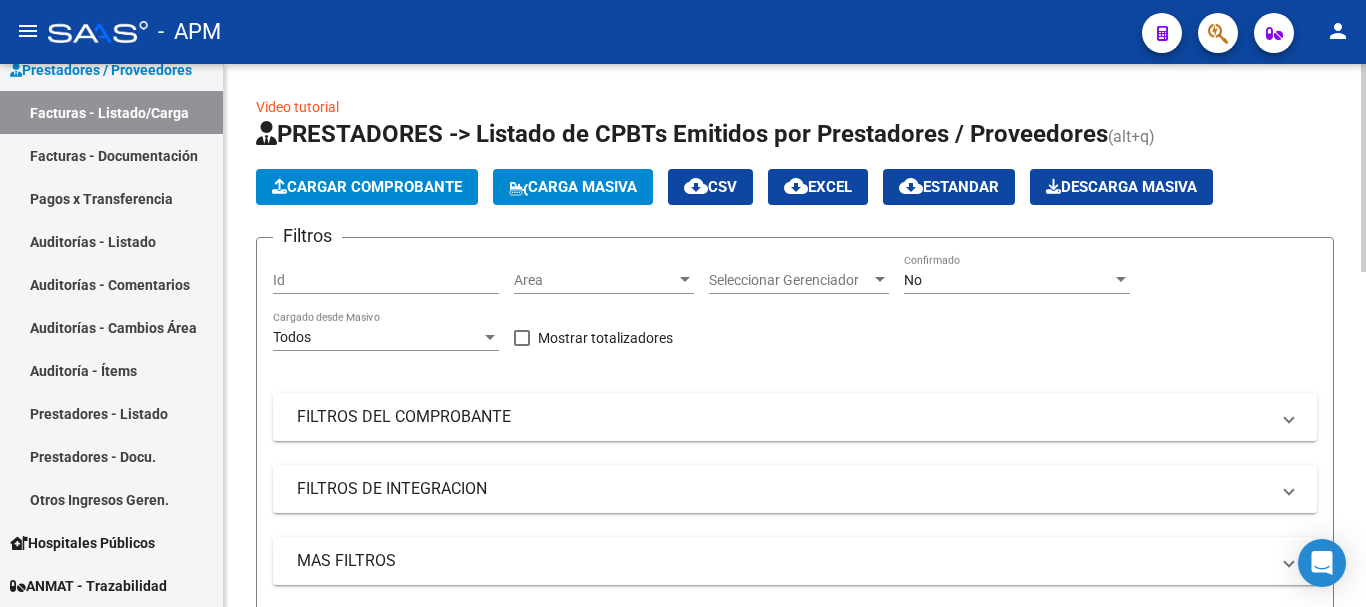 click on "No" at bounding box center (1008, 280) 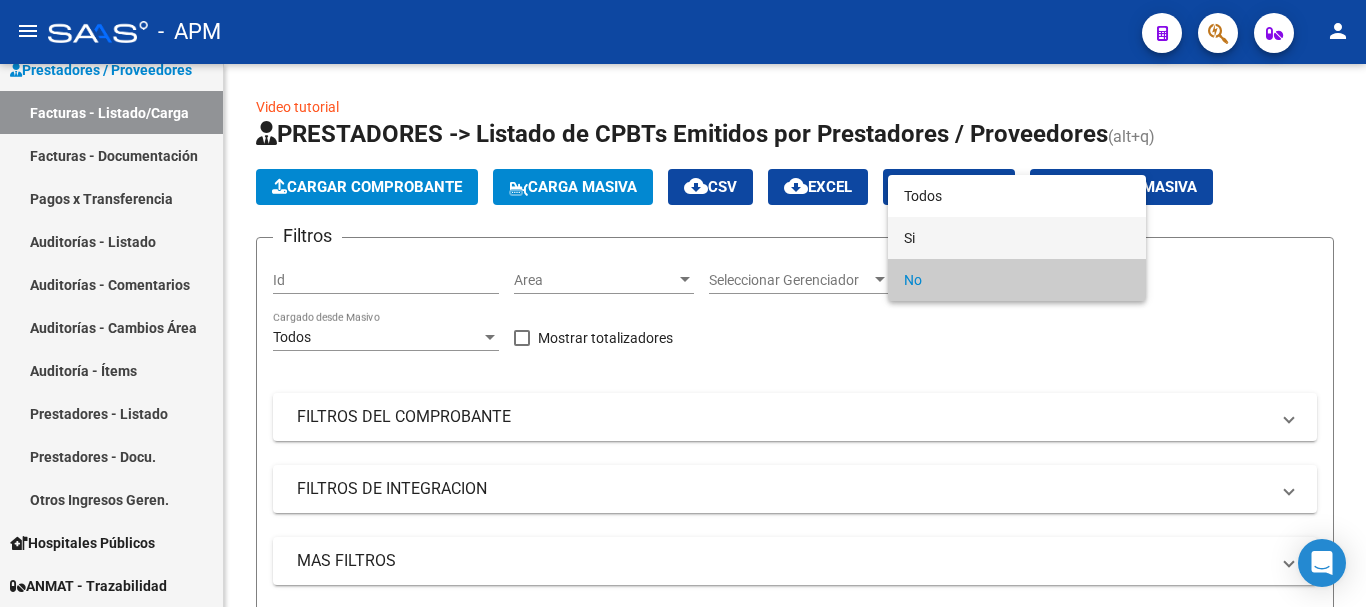 click on "Si" at bounding box center (1017, 238) 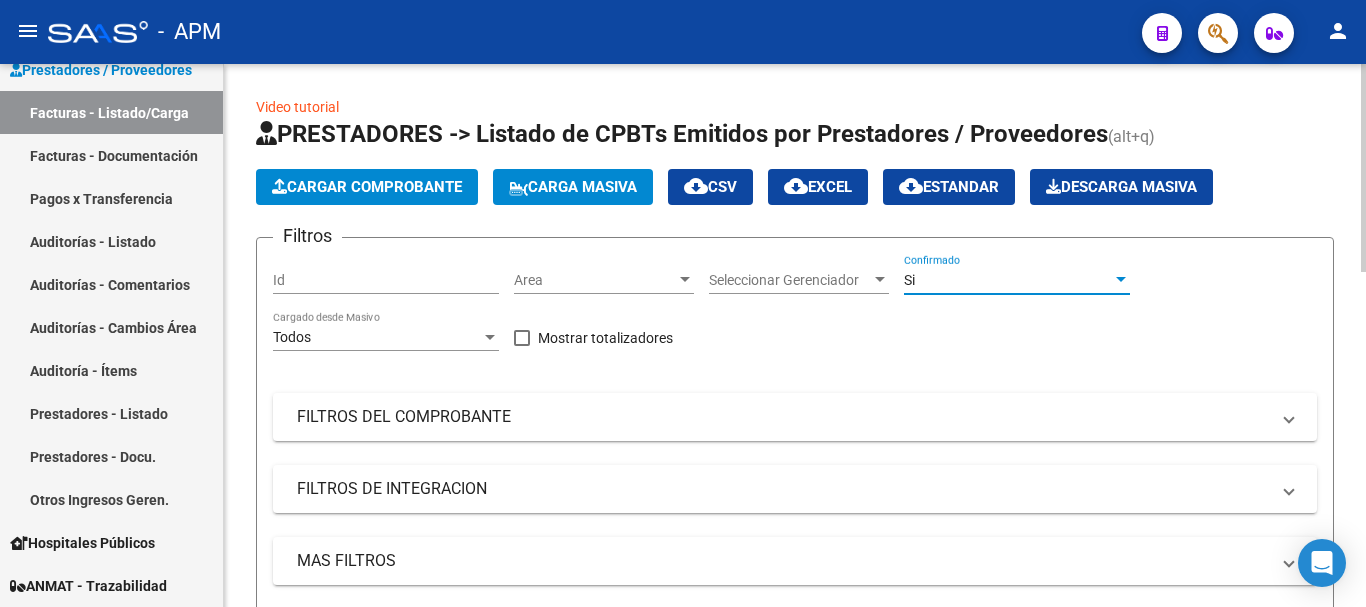 click at bounding box center (685, 280) 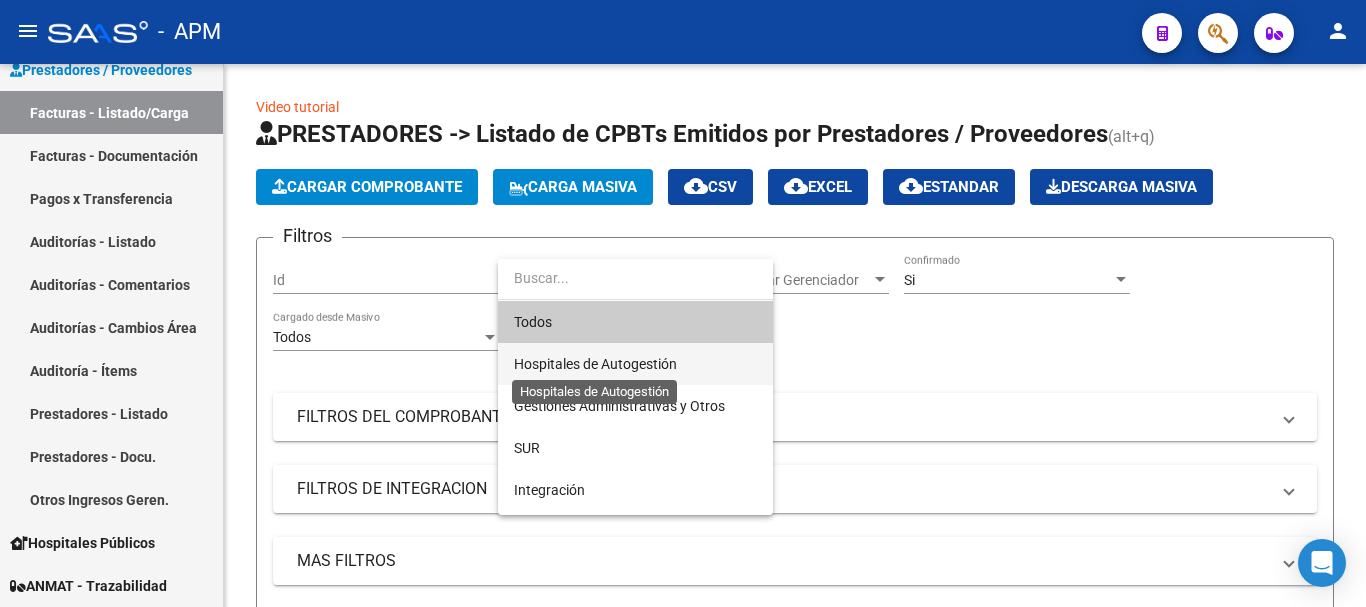 click on "Hospitales de Autogestión" at bounding box center [595, 364] 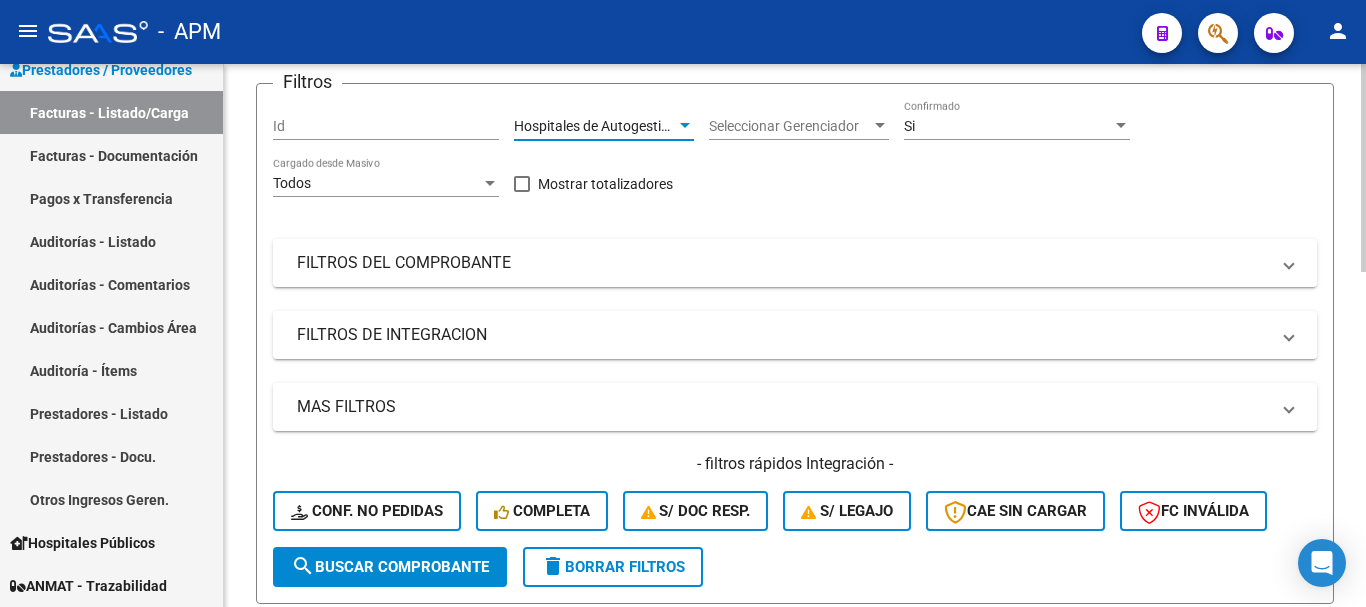 scroll, scrollTop: 200, scrollLeft: 0, axis: vertical 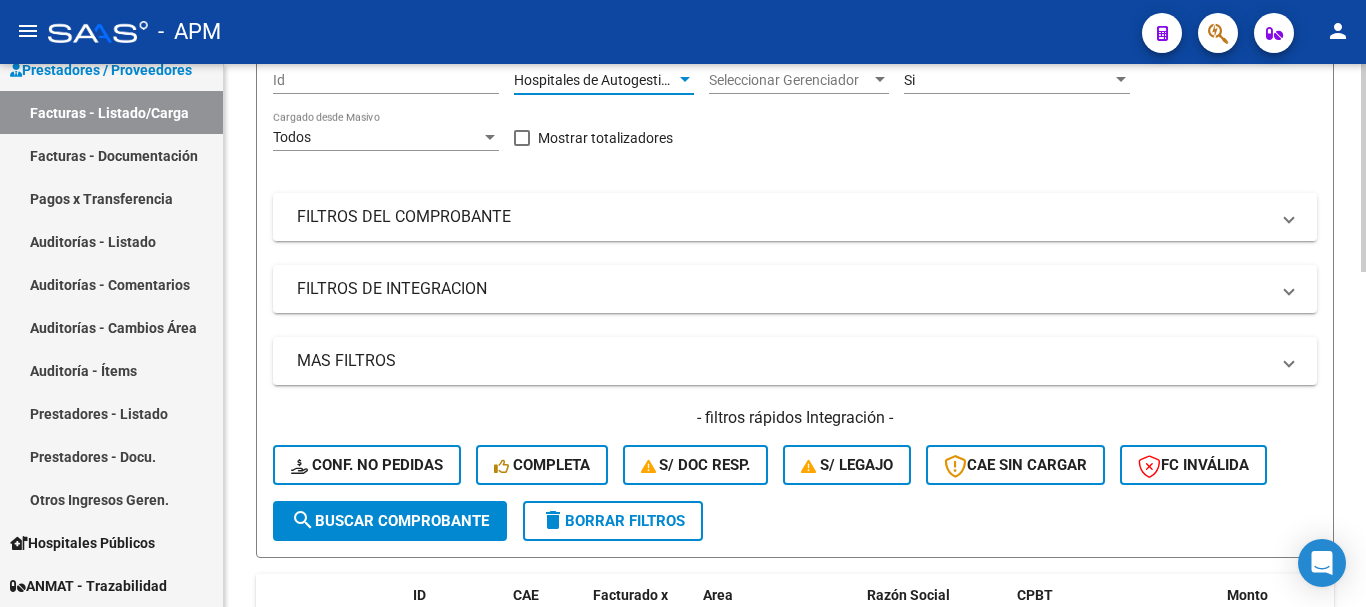 click on "FILTROS DEL COMPROBANTE" at bounding box center (783, 217) 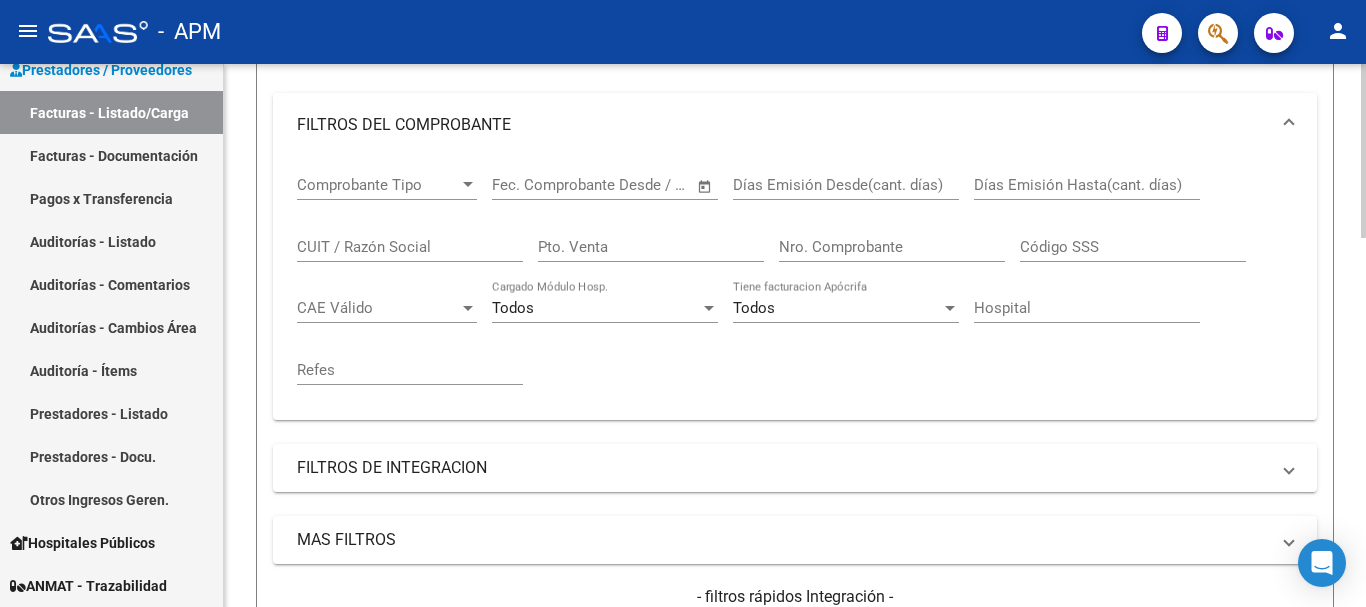 scroll, scrollTop: 500, scrollLeft: 0, axis: vertical 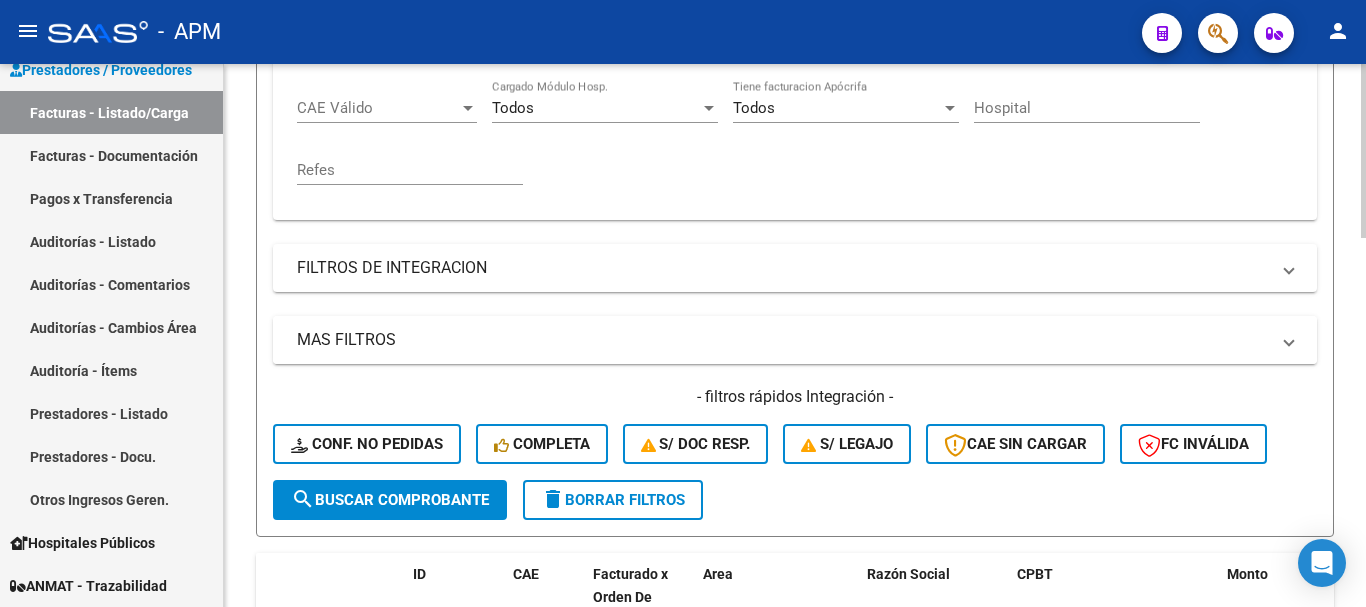 click on "MAS FILTROS" at bounding box center (783, 340) 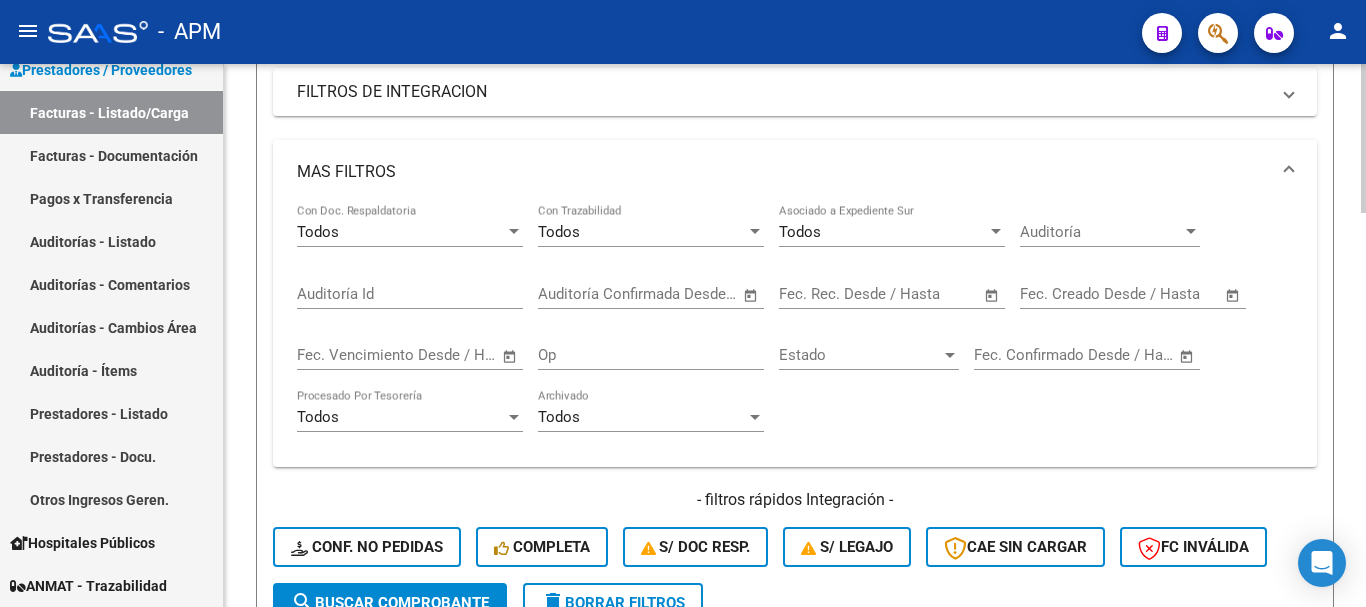 scroll, scrollTop: 600, scrollLeft: 0, axis: vertical 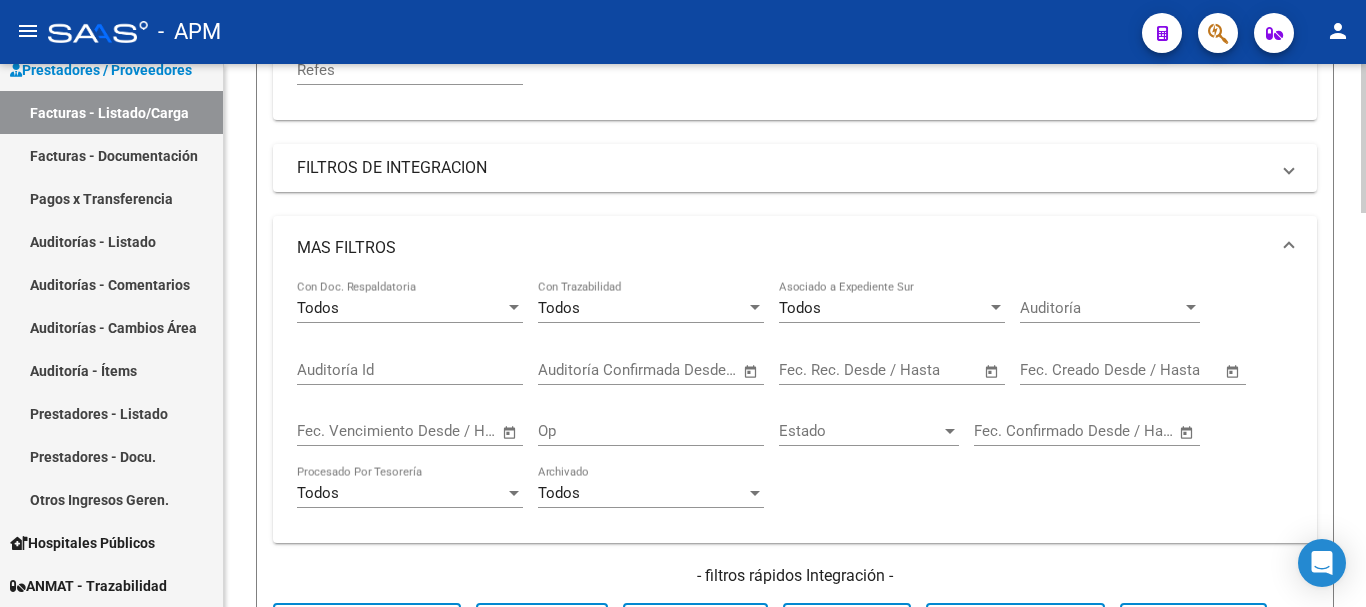 click 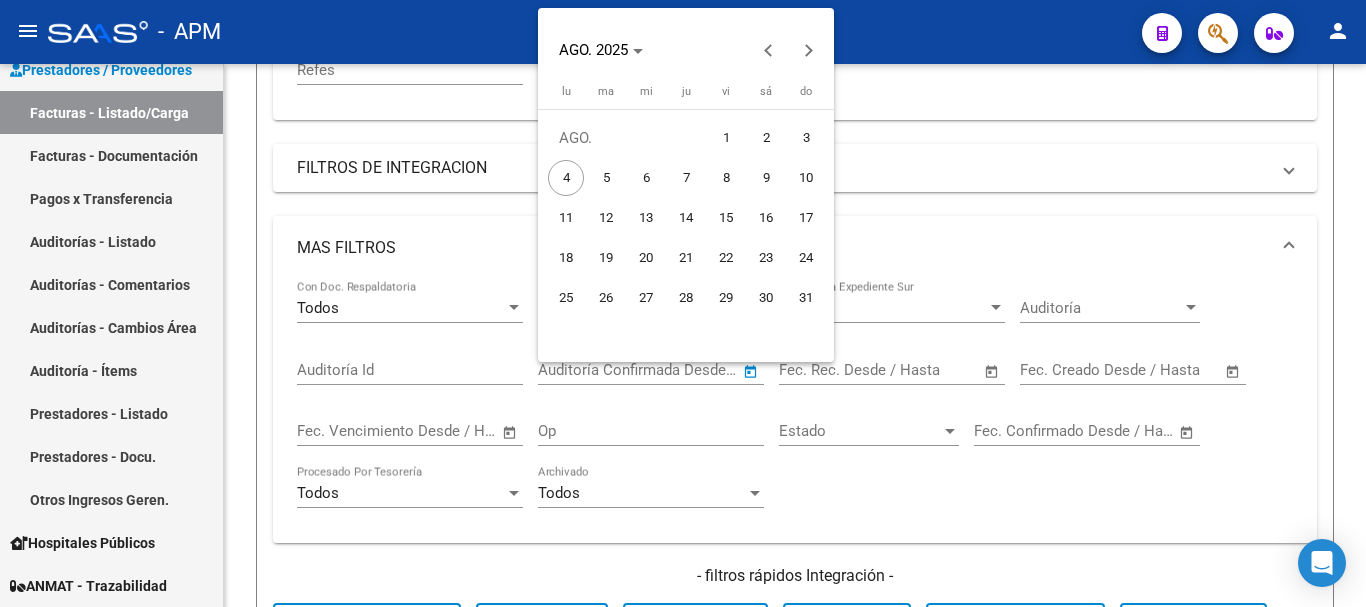 click at bounding box center [683, 303] 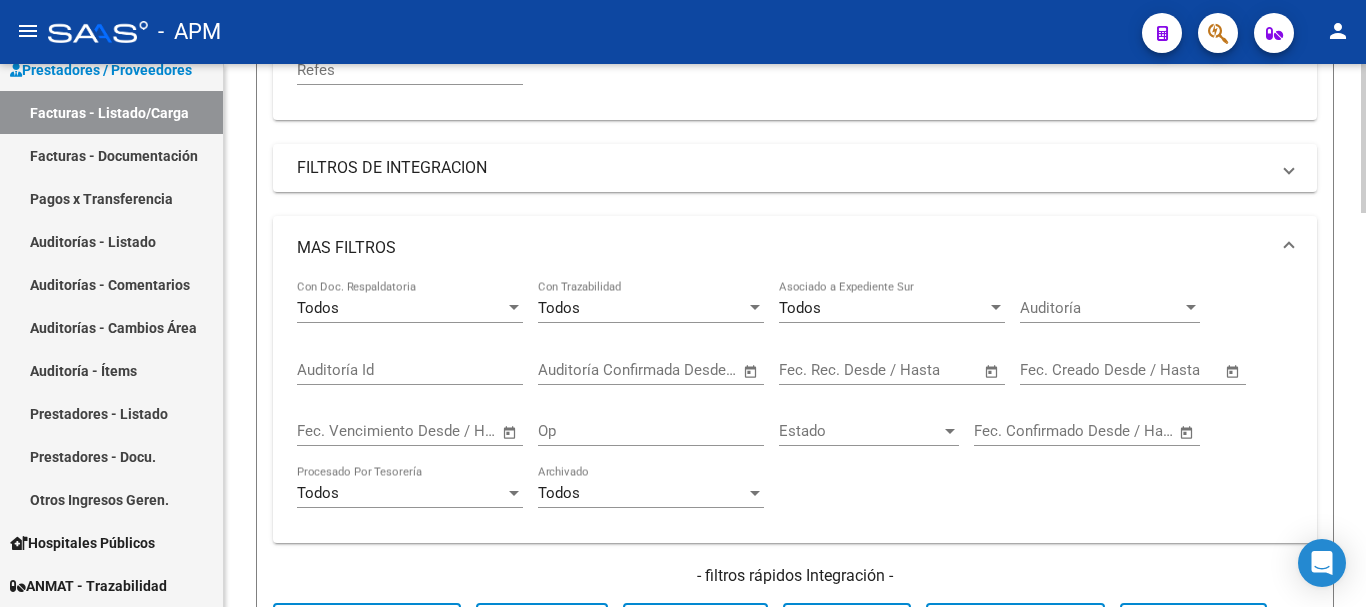 click 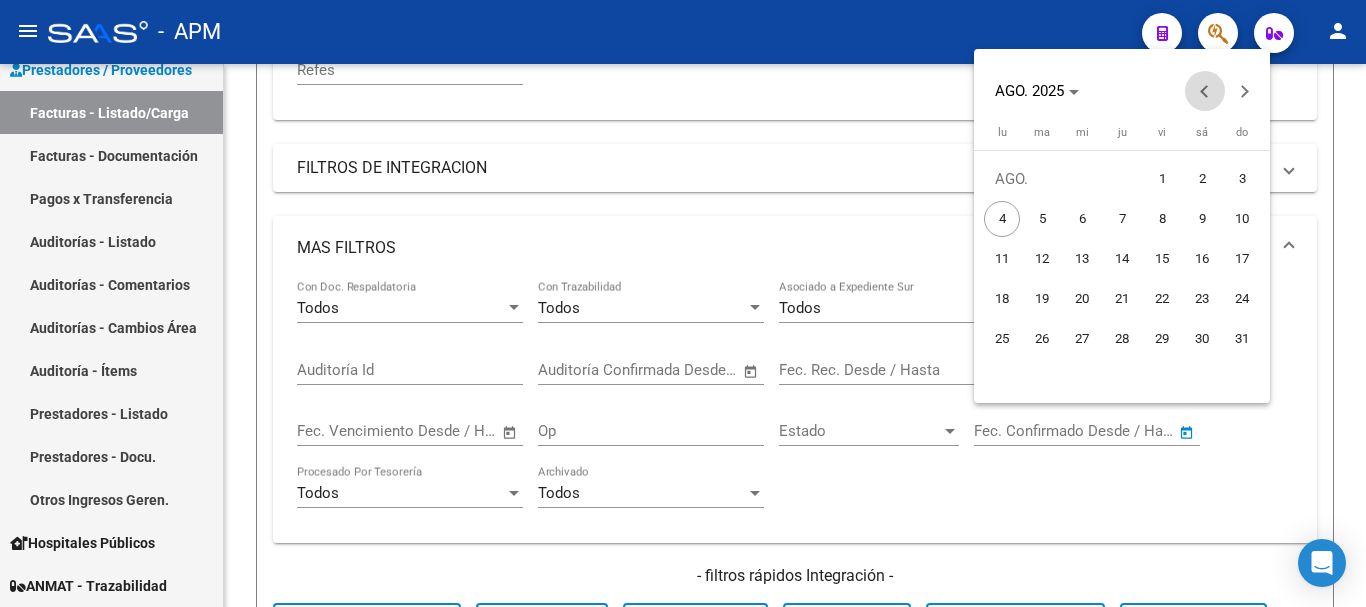 click at bounding box center [1205, 91] 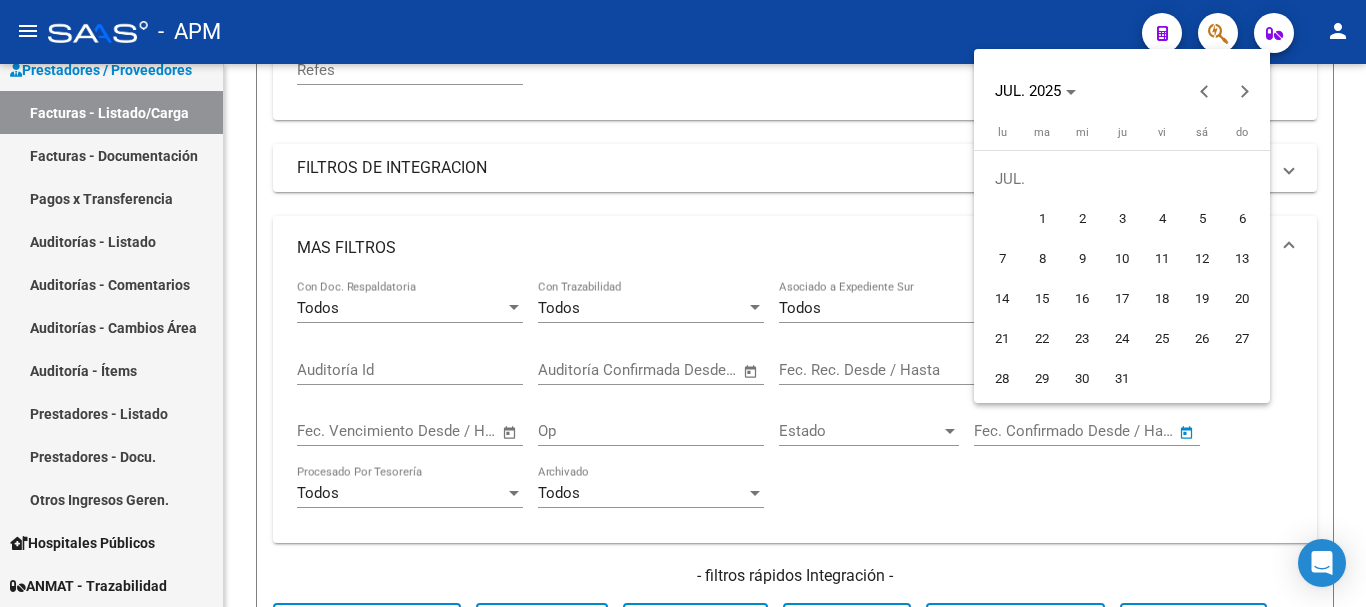 click on "1" at bounding box center [1042, 219] 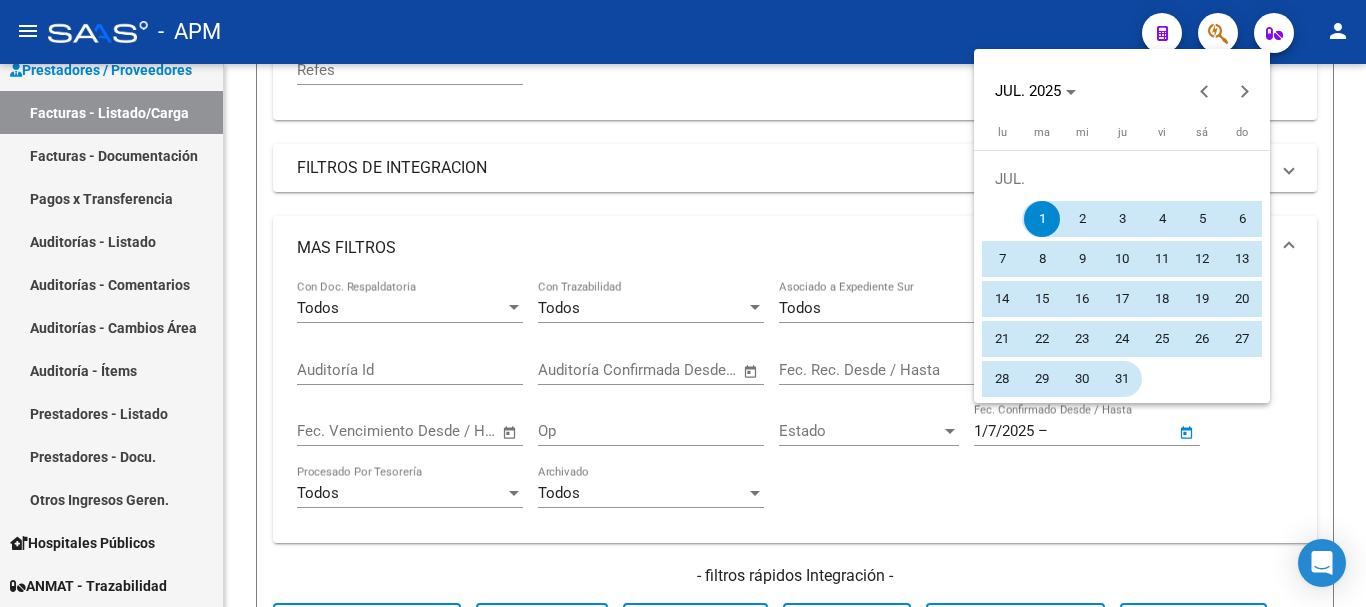 click on "31" at bounding box center (1122, 379) 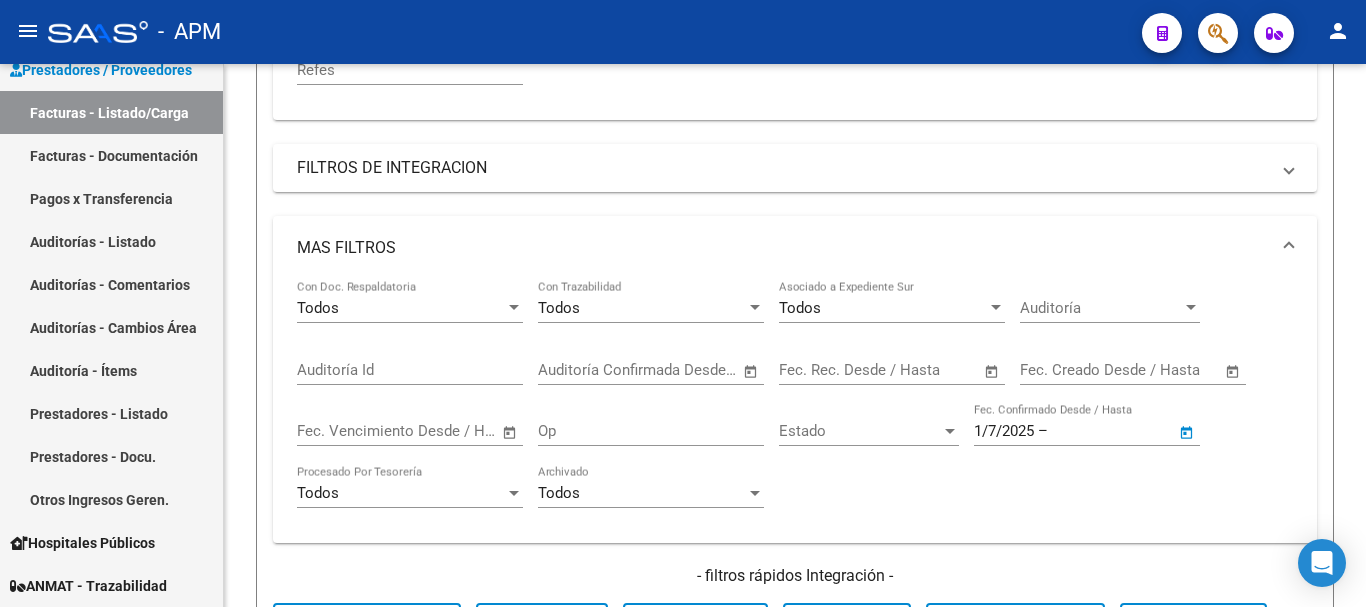 type on "31/7/2025" 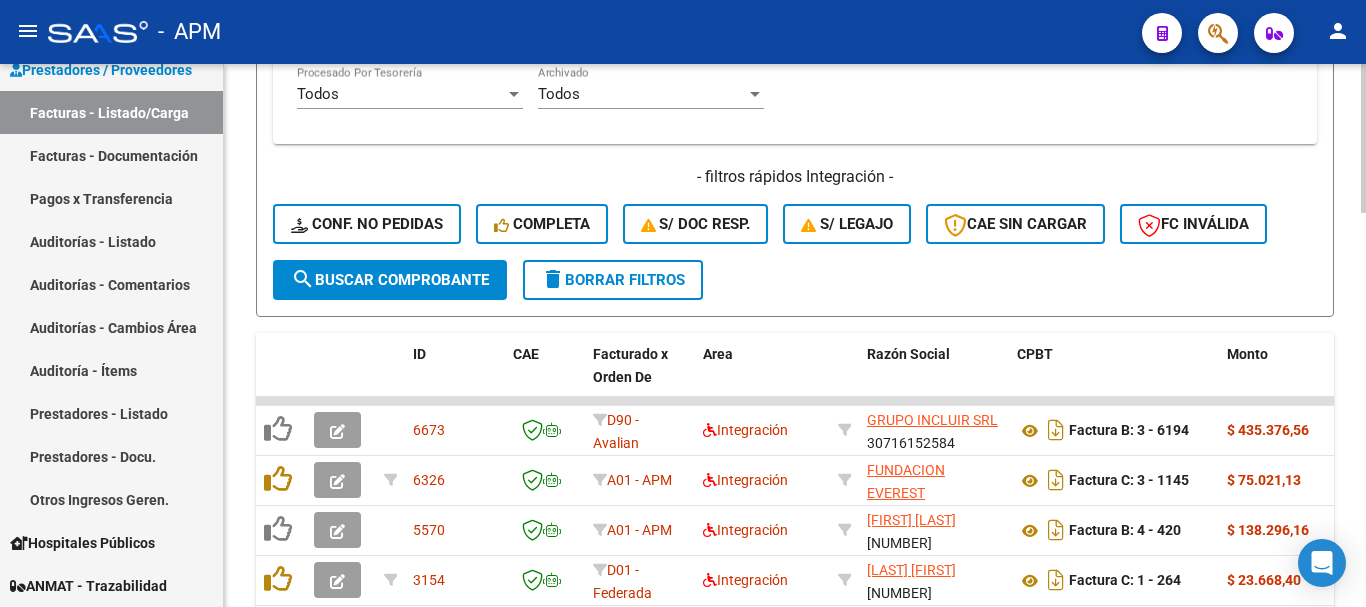 scroll, scrollTop: 1000, scrollLeft: 0, axis: vertical 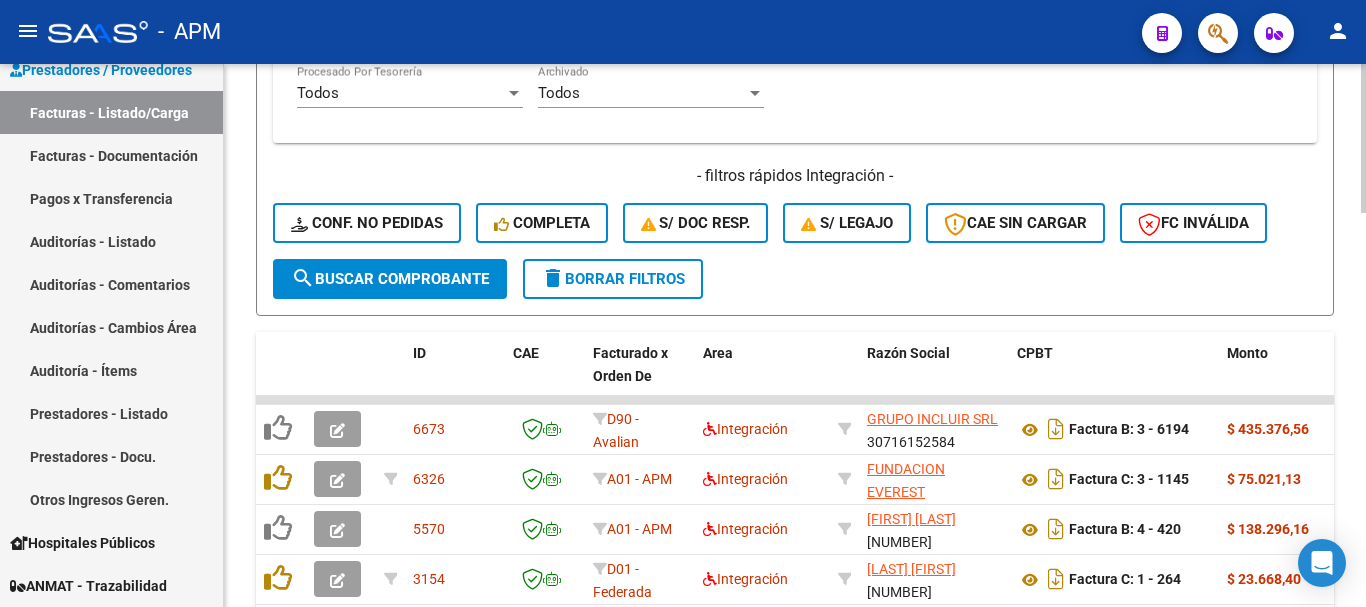 click on "search  Buscar Comprobante" 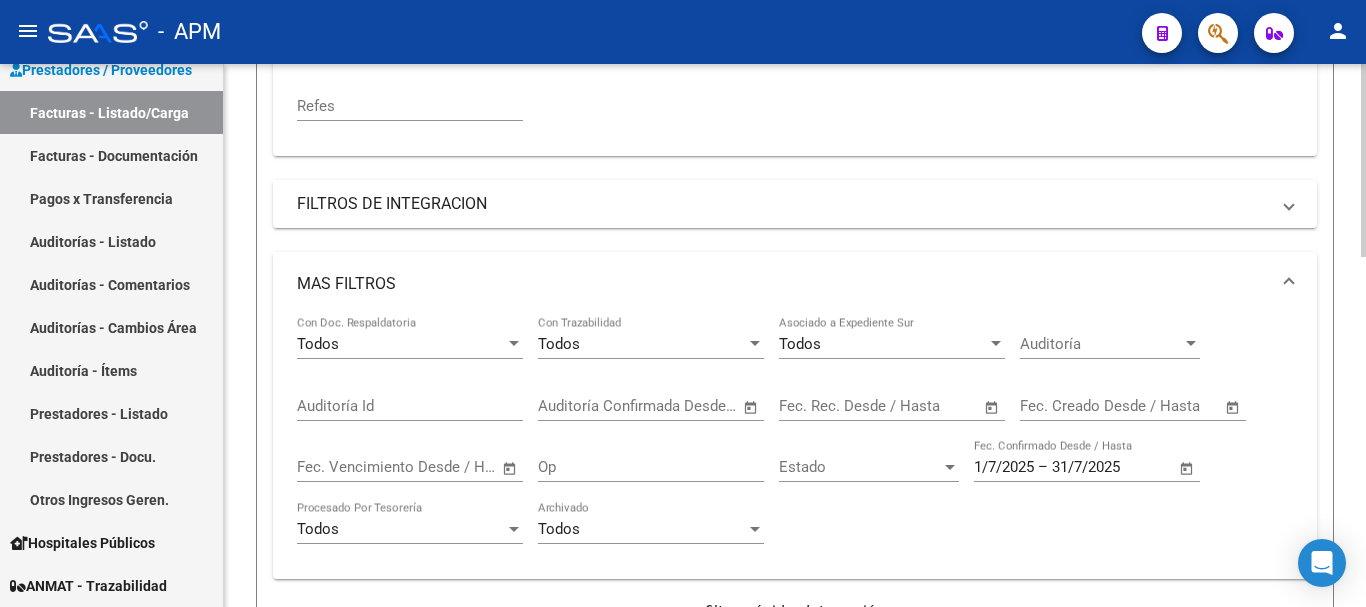 scroll, scrollTop: 685, scrollLeft: 0, axis: vertical 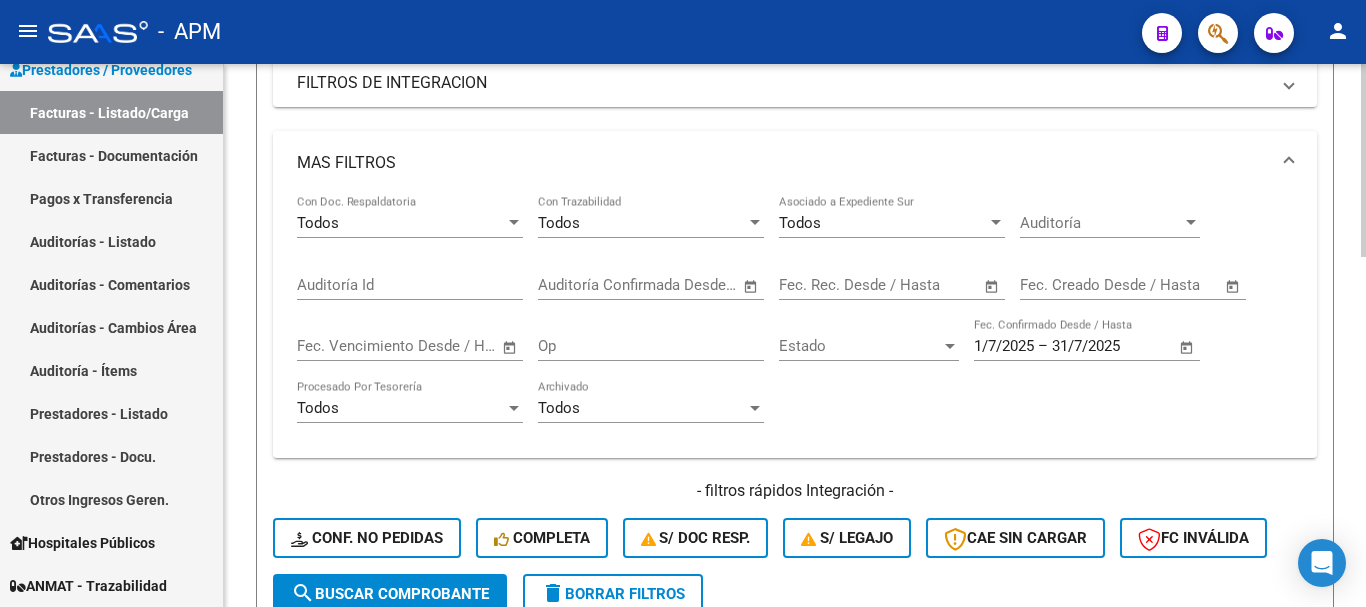 click 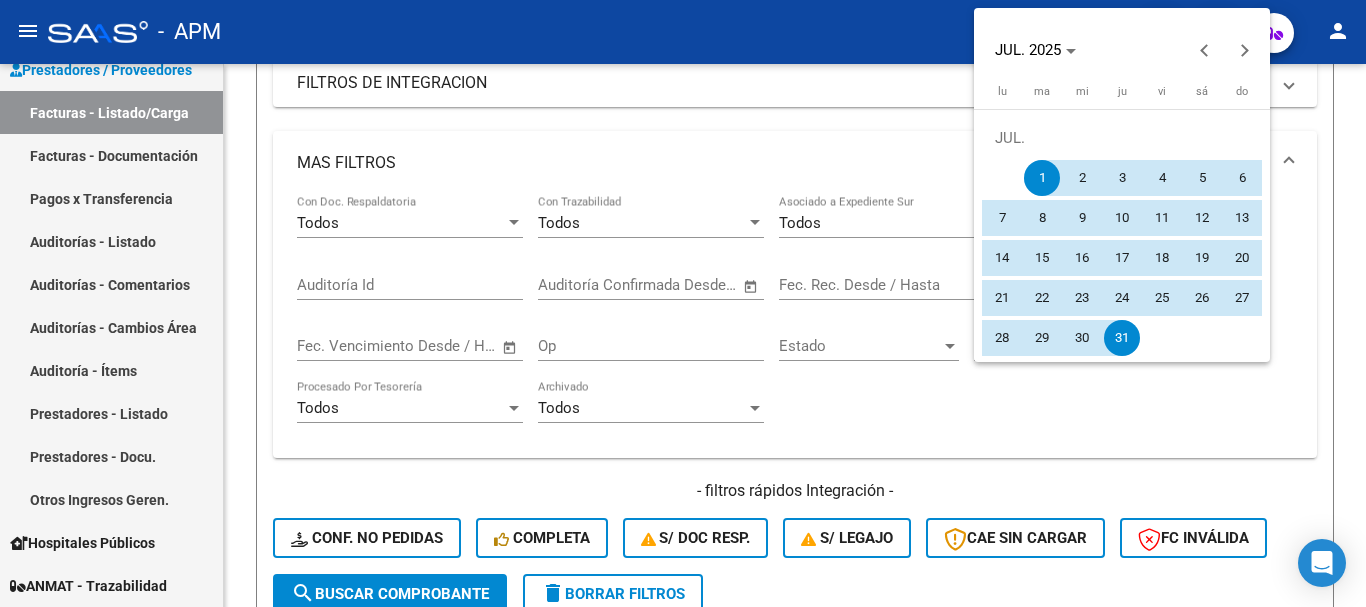 click at bounding box center [683, 303] 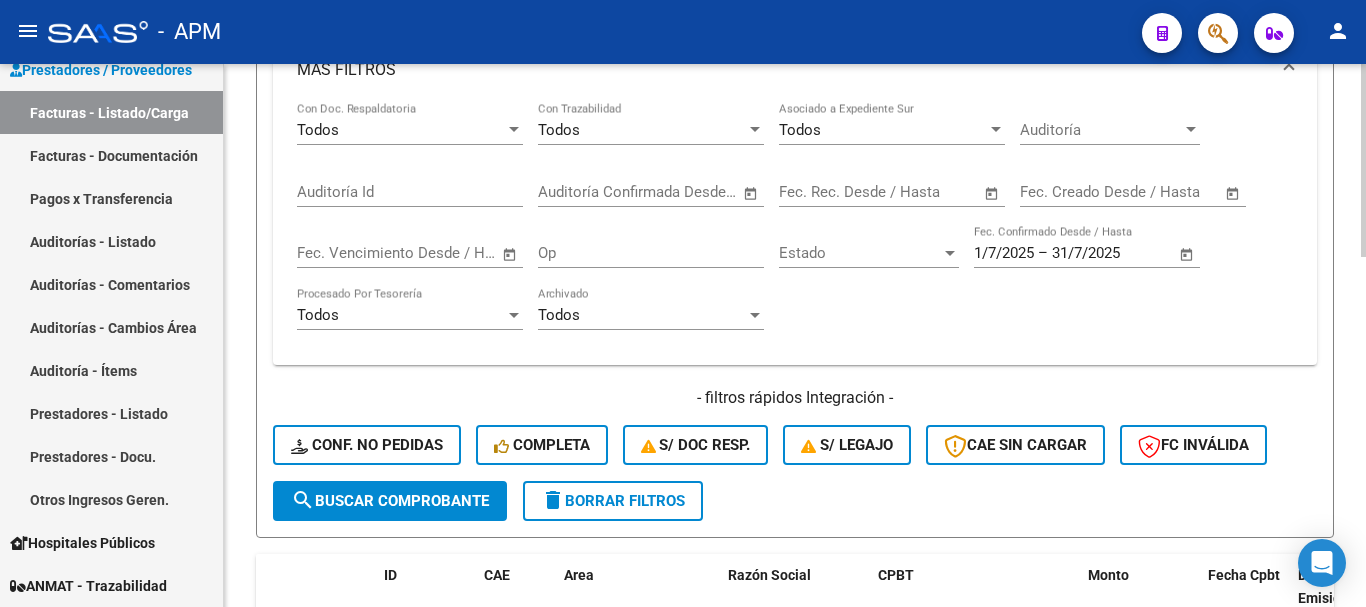 scroll, scrollTop: 885, scrollLeft: 0, axis: vertical 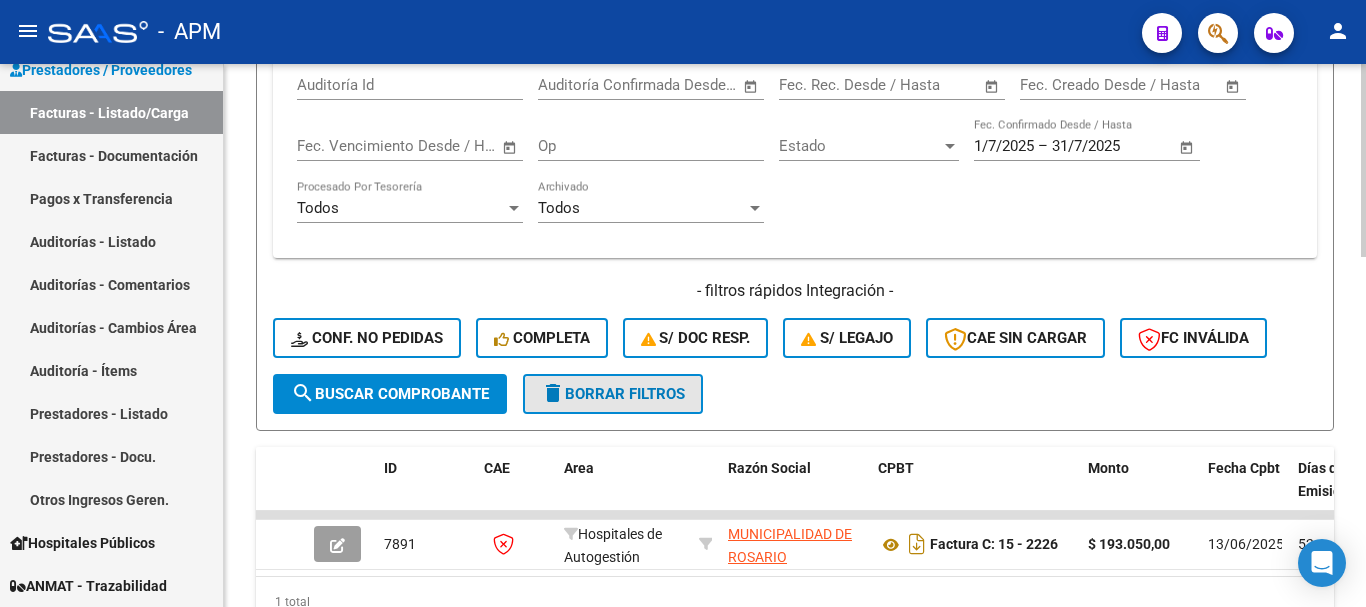 click on "delete  Borrar Filtros" 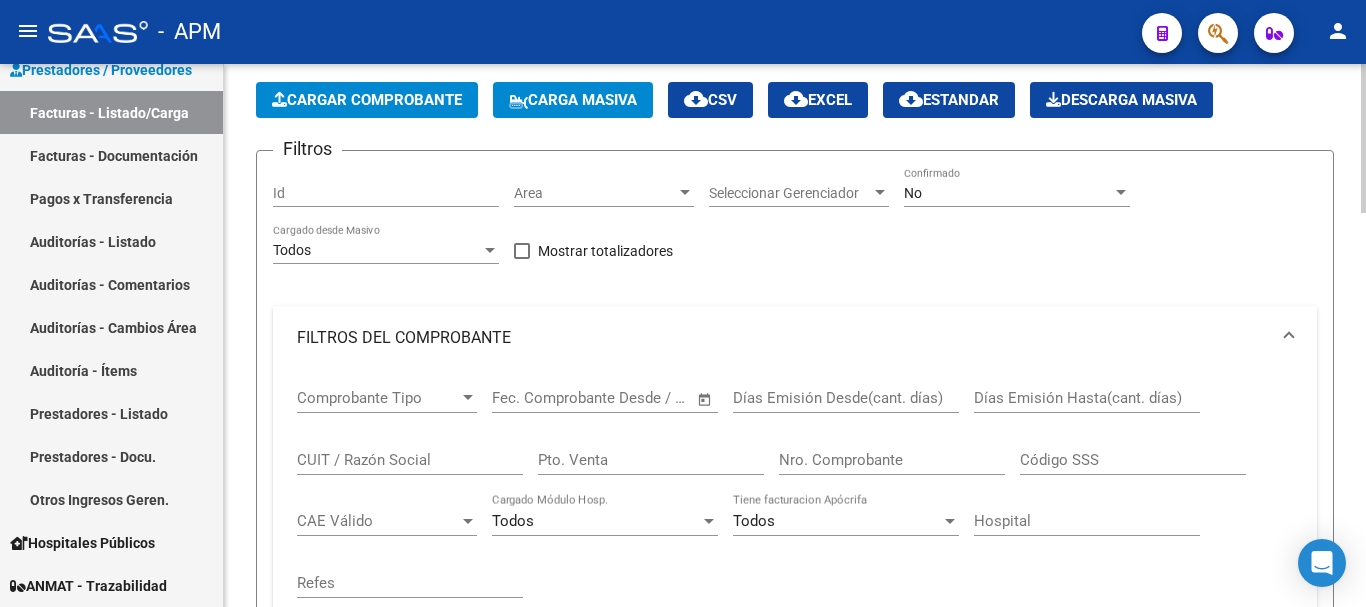 scroll, scrollTop: 85, scrollLeft: 0, axis: vertical 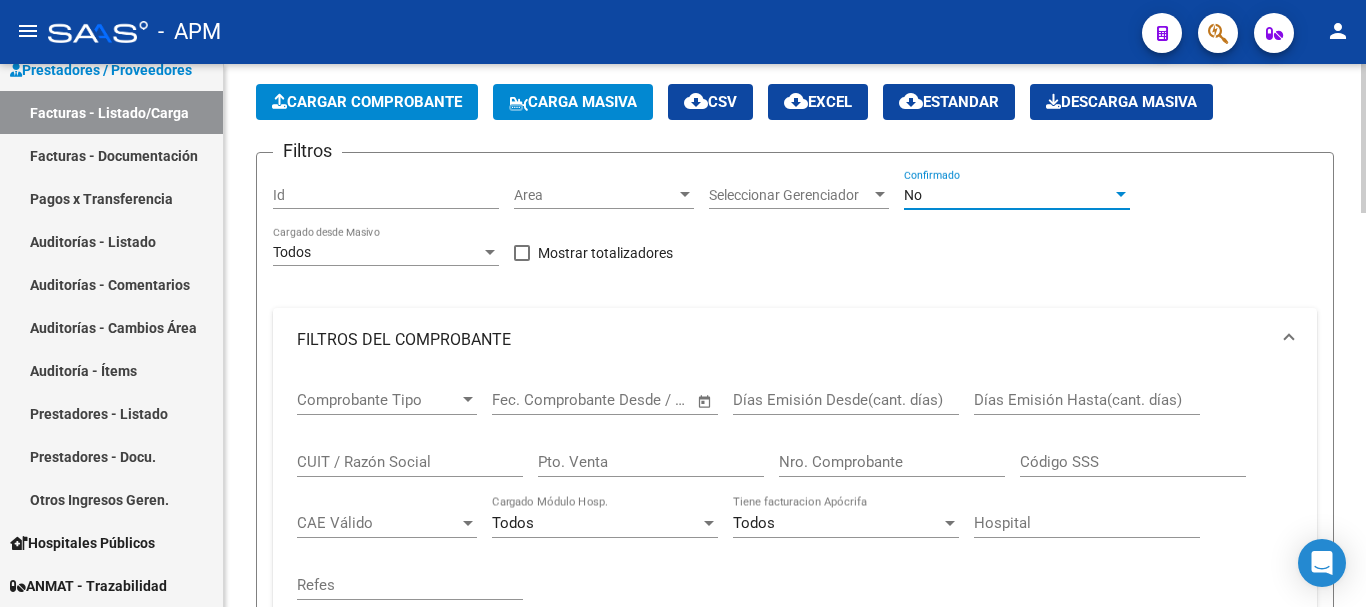 click at bounding box center (1121, 194) 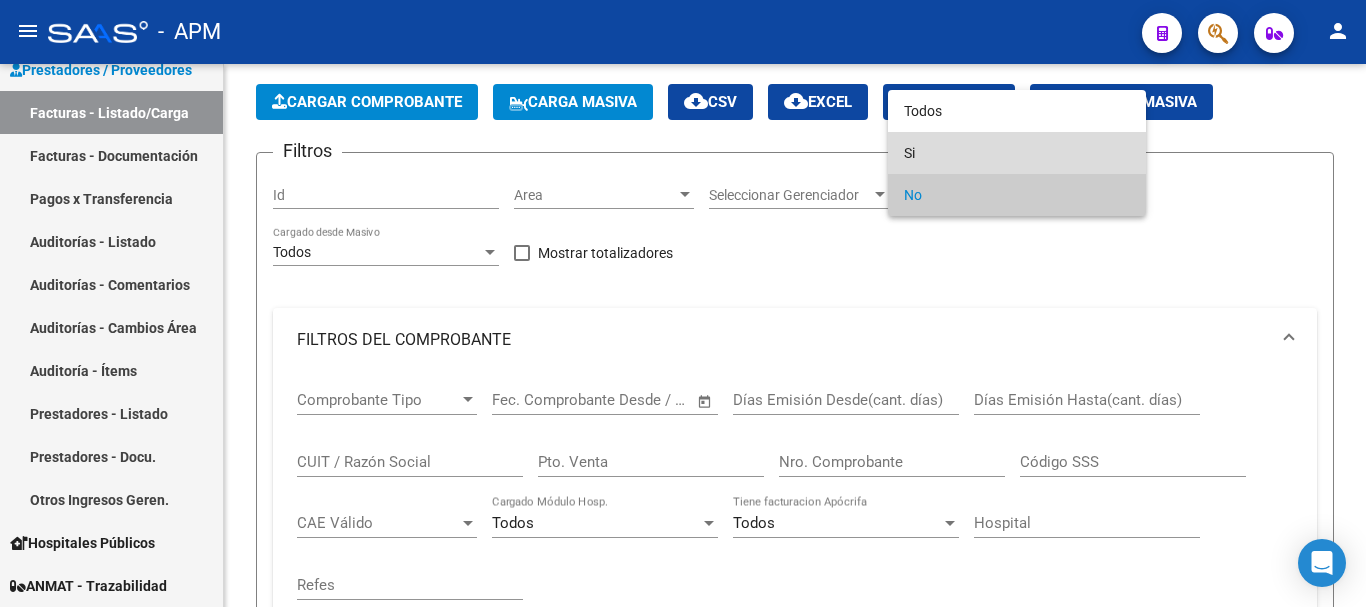 click on "Si" at bounding box center (1017, 153) 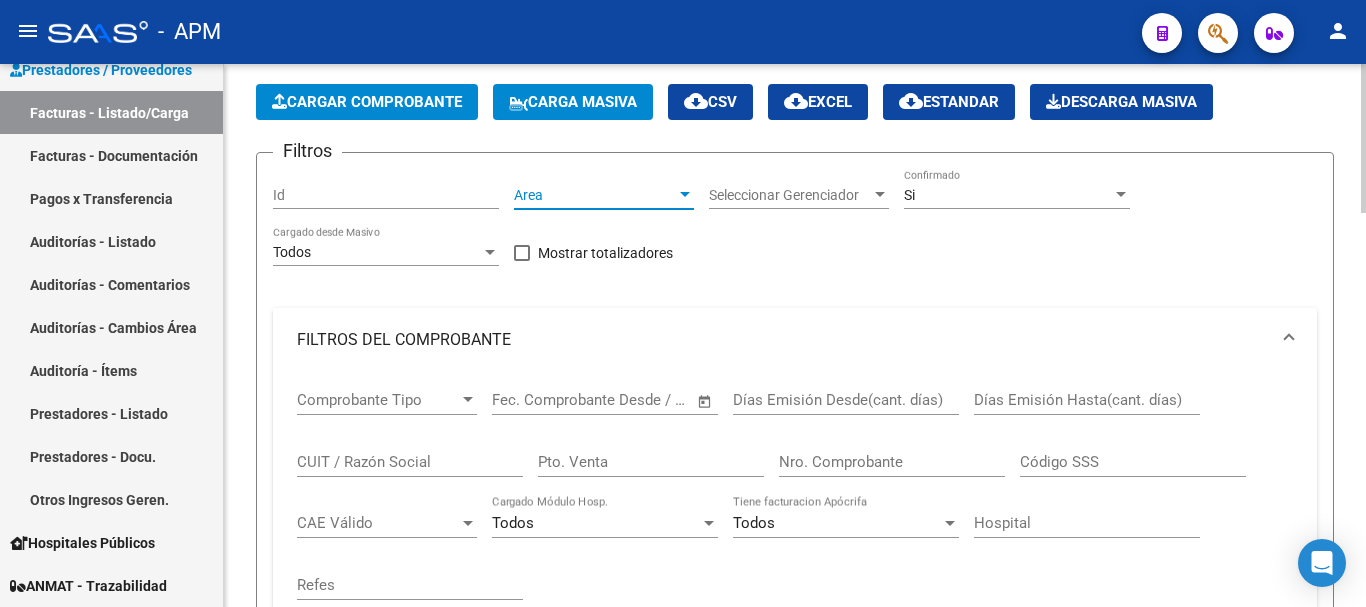 click on "Area" at bounding box center (595, 195) 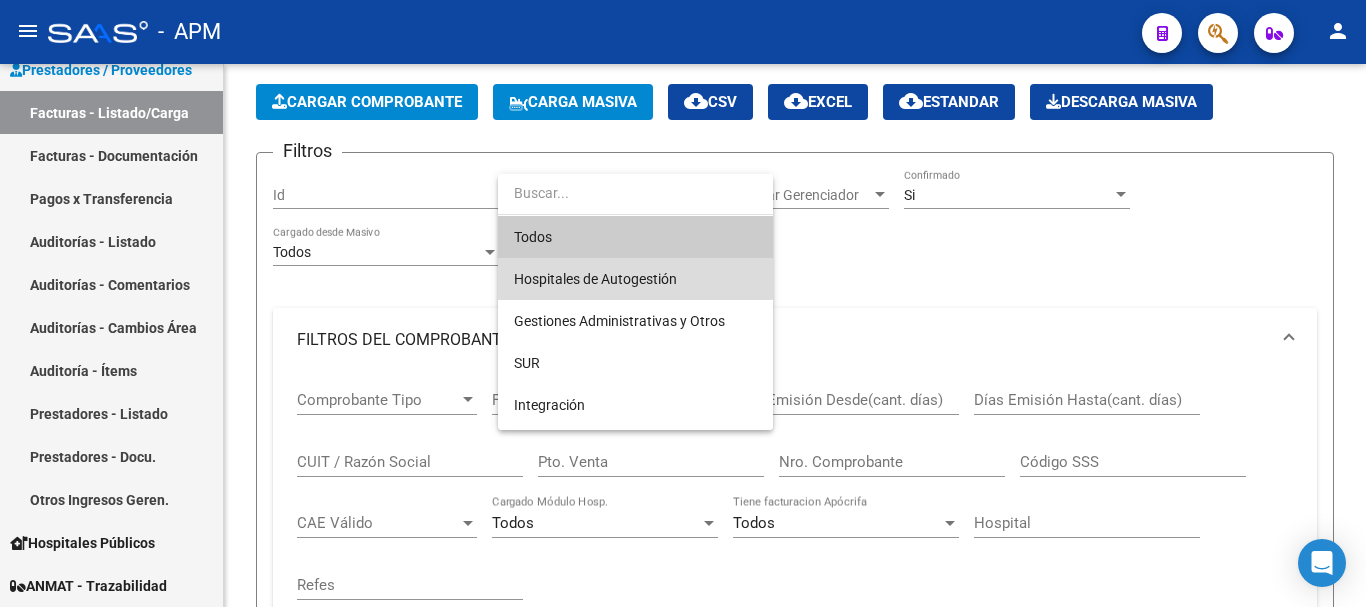 click on "Hospitales de Autogestión" at bounding box center (635, 279) 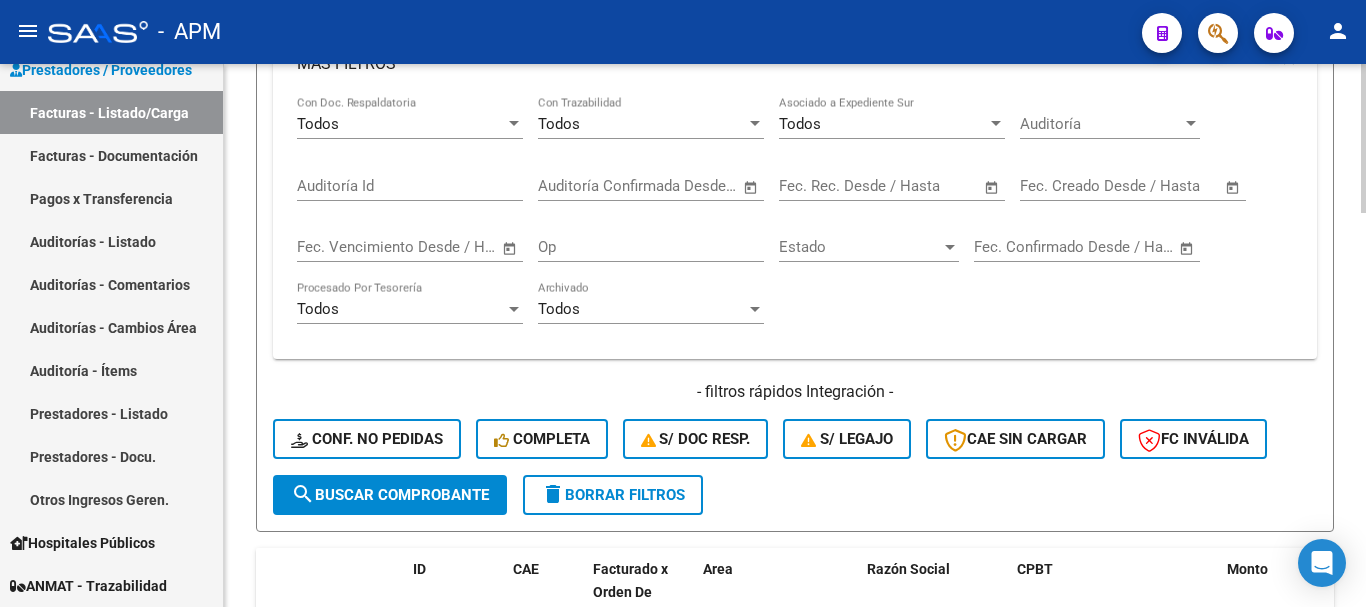scroll, scrollTop: 785, scrollLeft: 0, axis: vertical 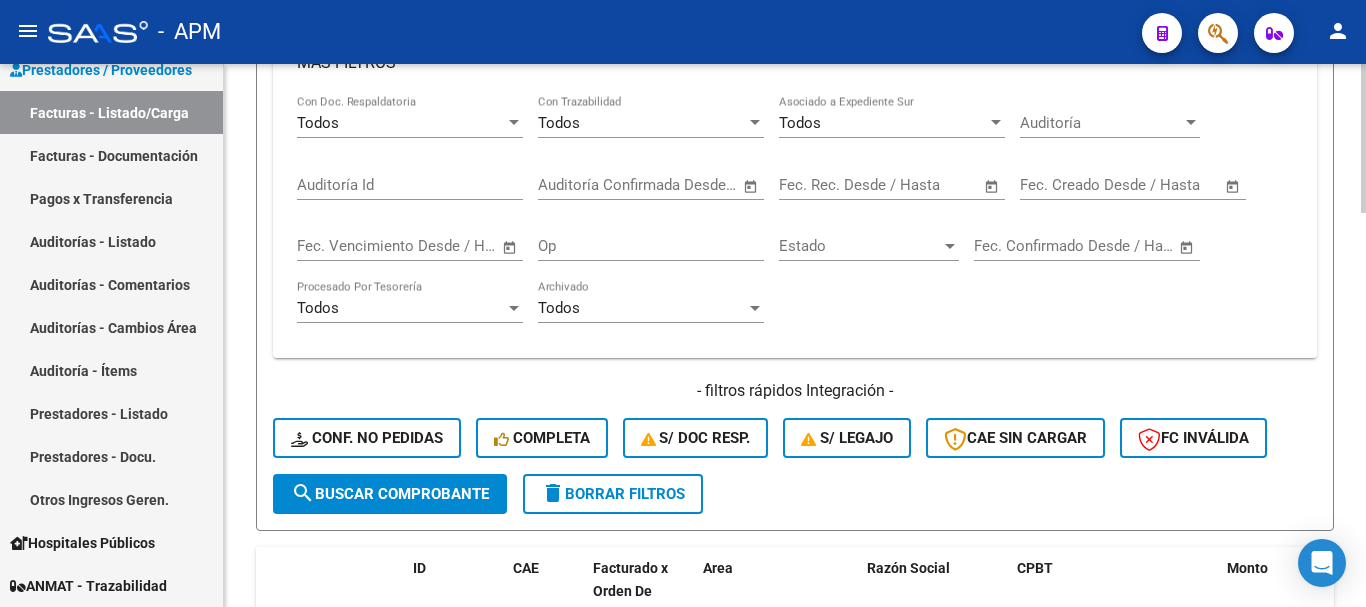 click 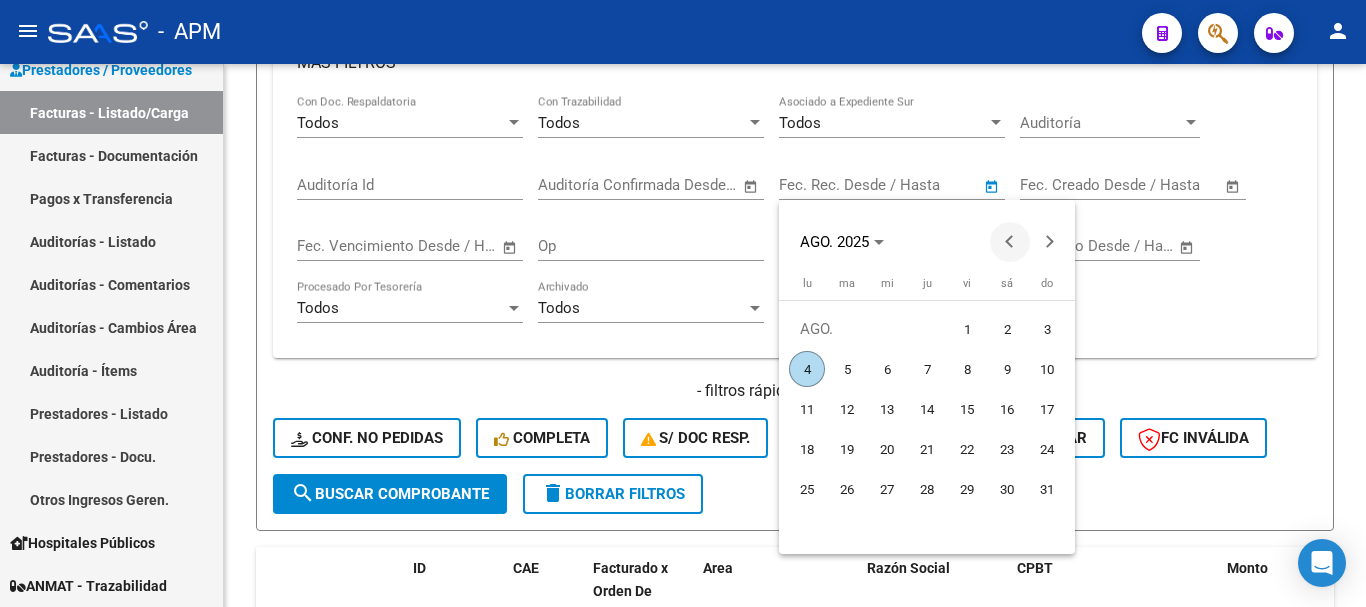 click at bounding box center (1010, 242) 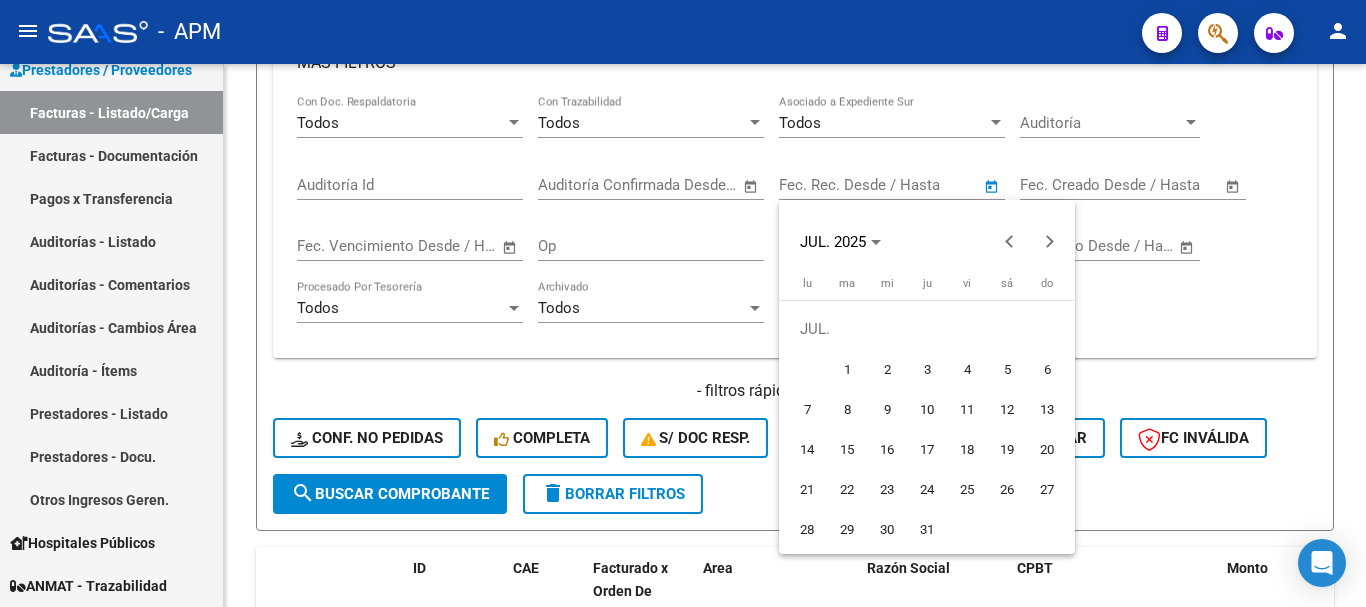 click on "1" at bounding box center [847, 369] 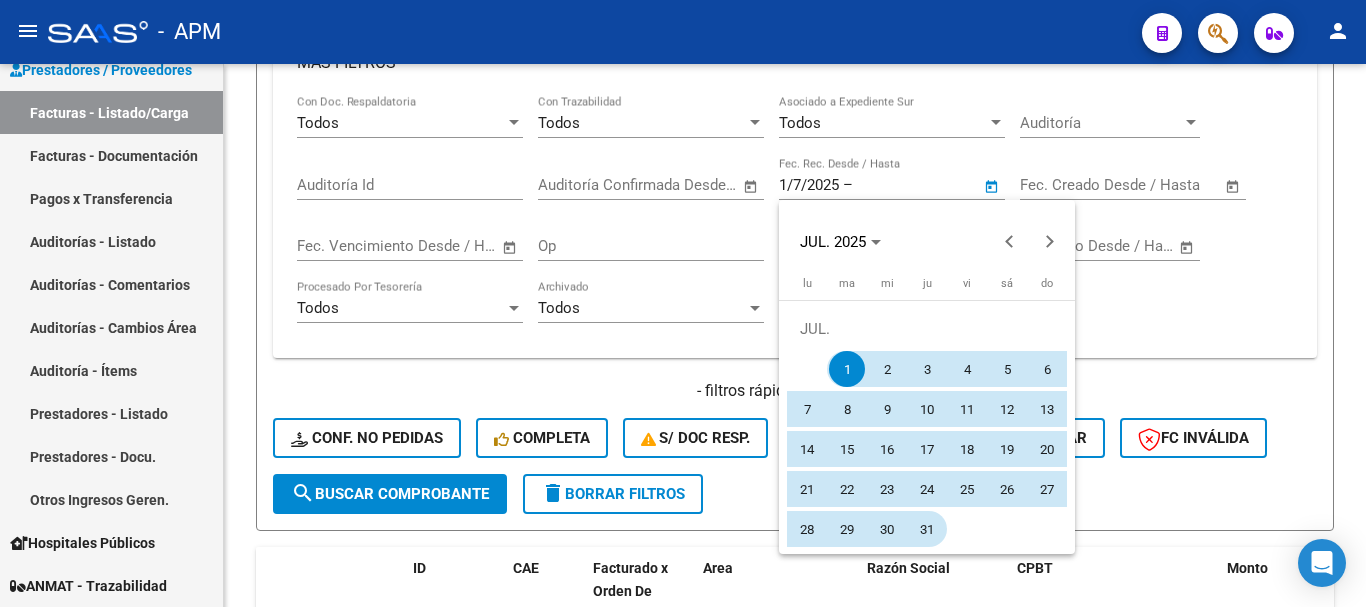 click on "31" at bounding box center (927, 529) 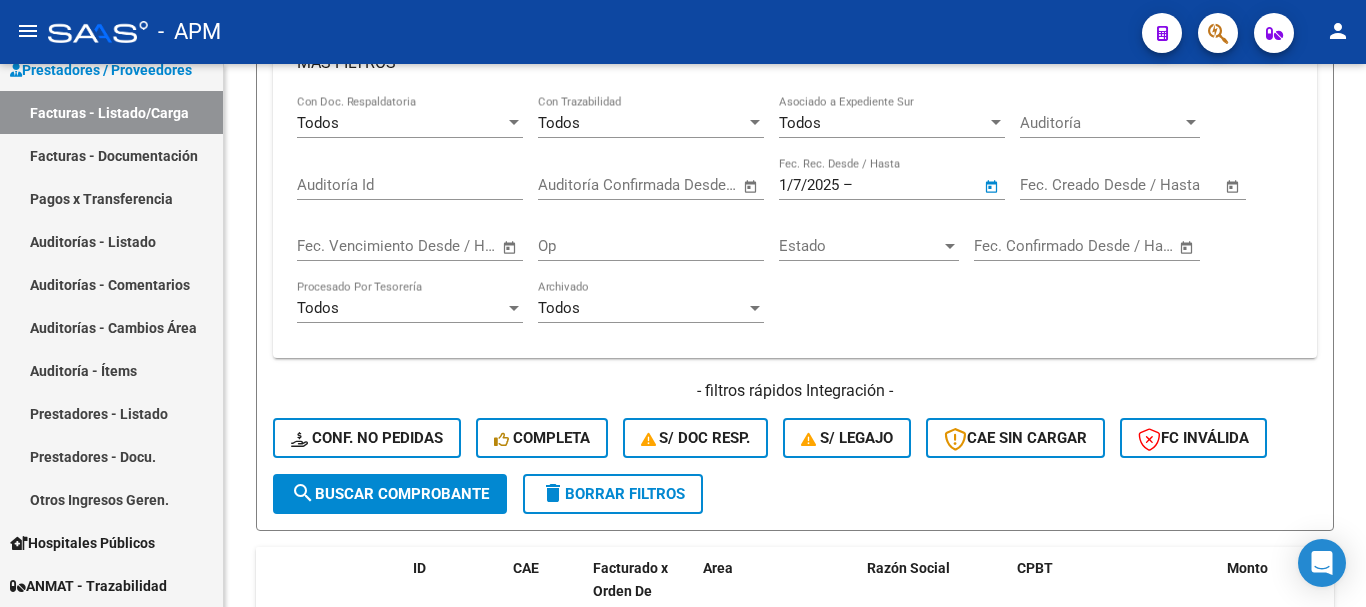 type on "31/7/2025" 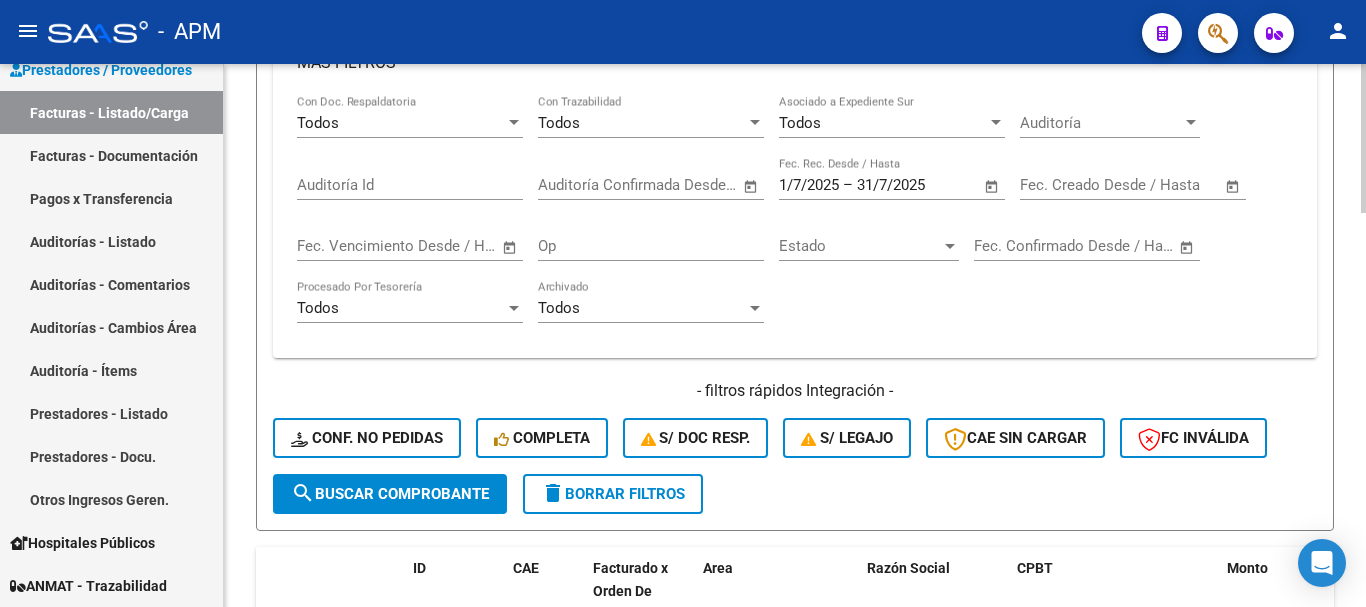 click on "search  Buscar Comprobante" 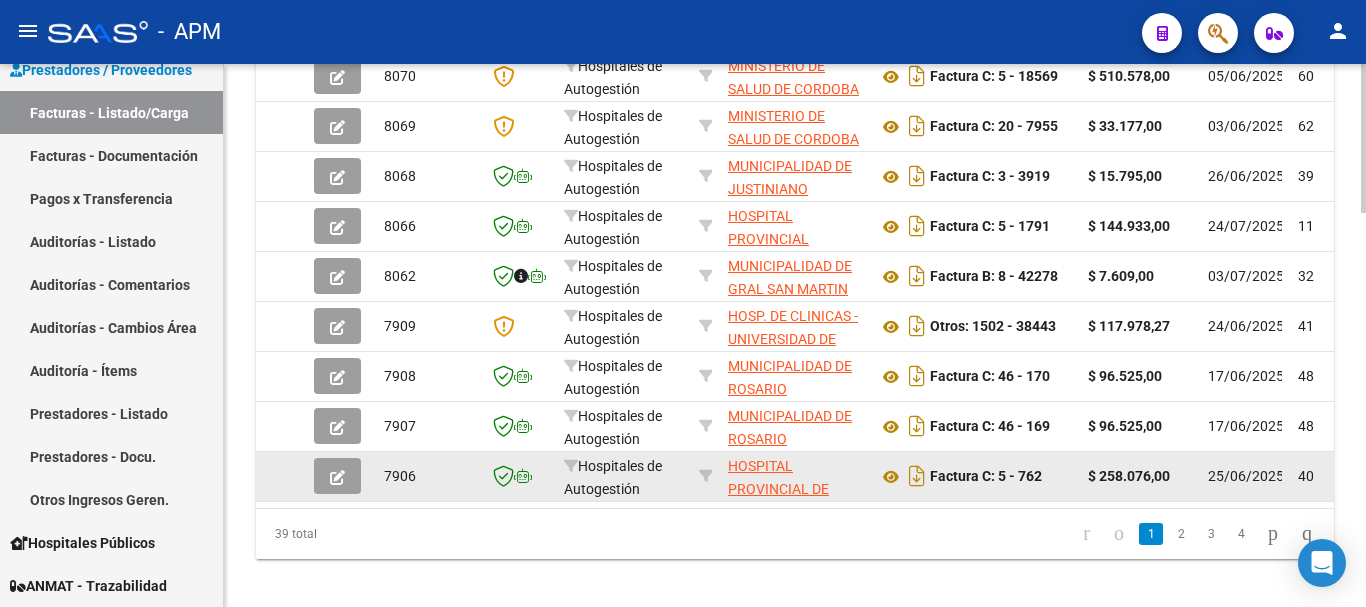 scroll, scrollTop: 1435, scrollLeft: 0, axis: vertical 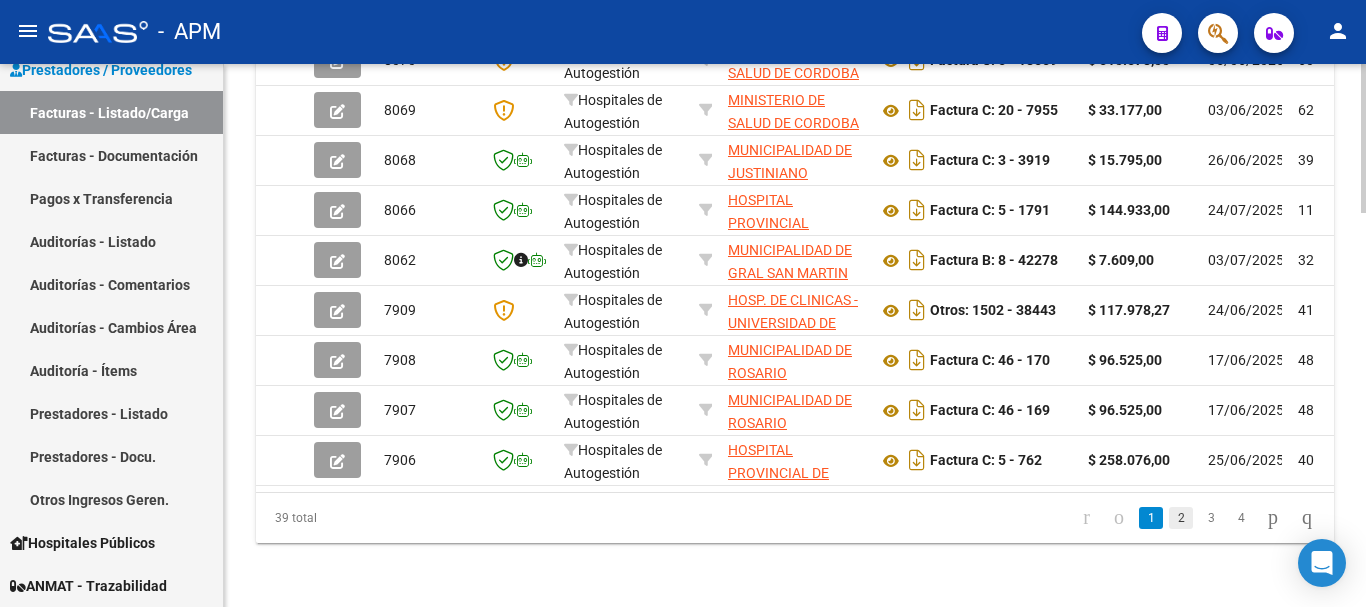 click on "2" 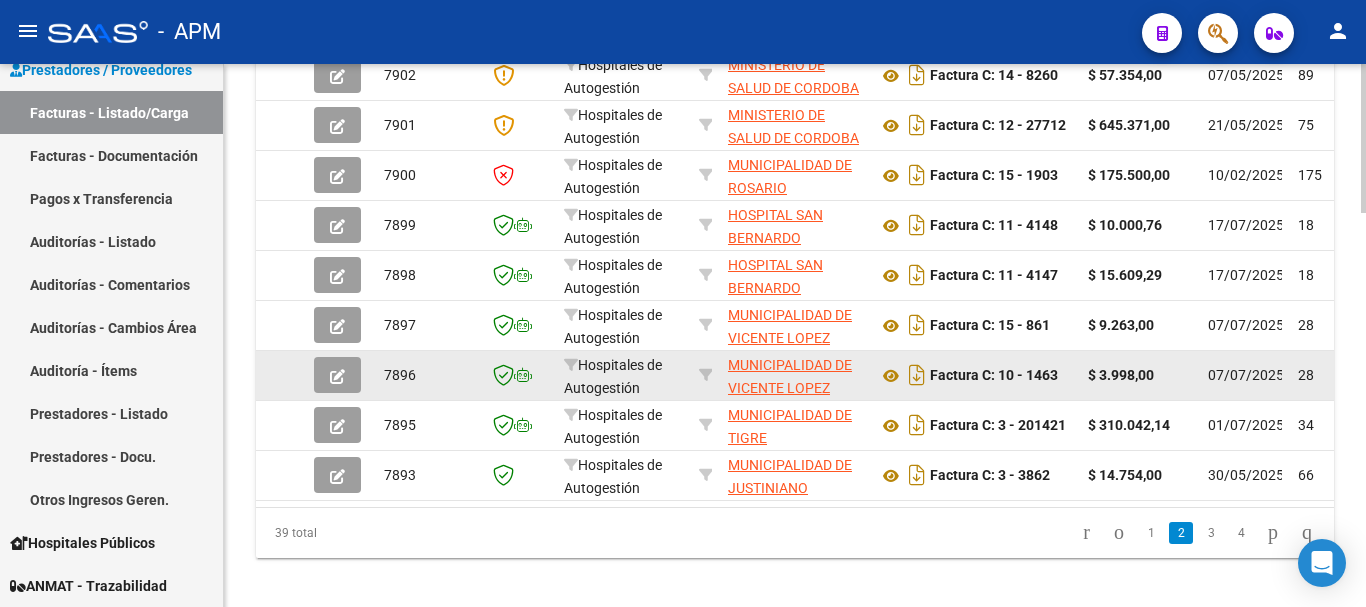 scroll, scrollTop: 1435, scrollLeft: 0, axis: vertical 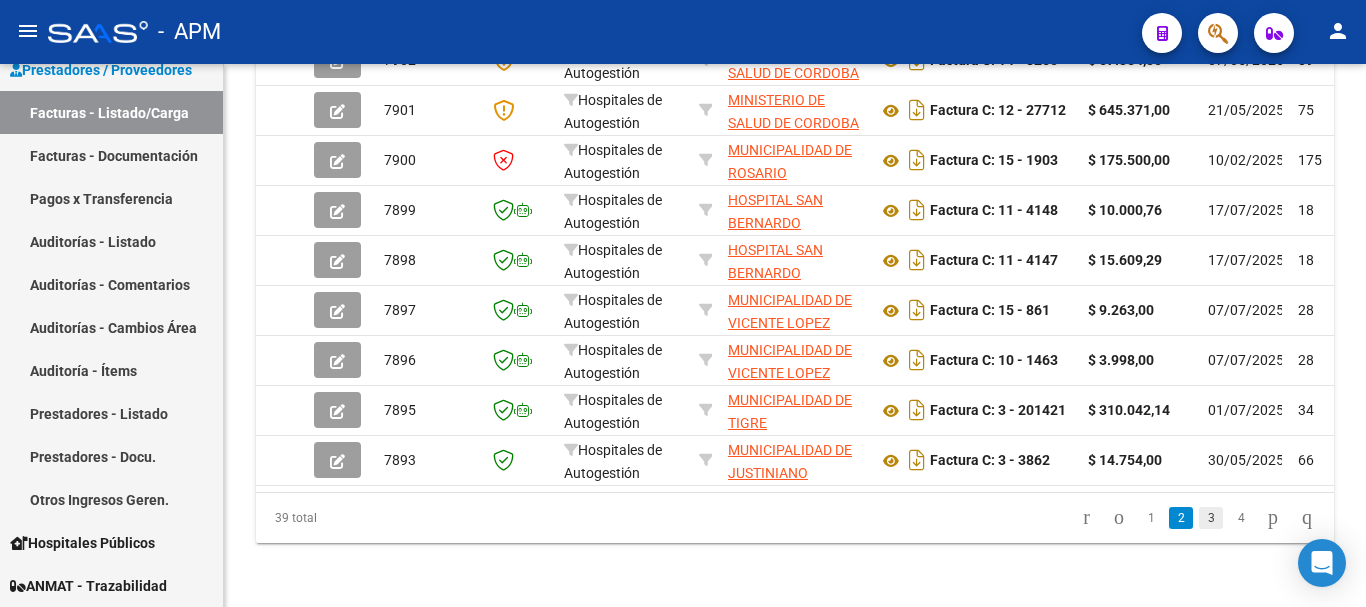 click on "3" 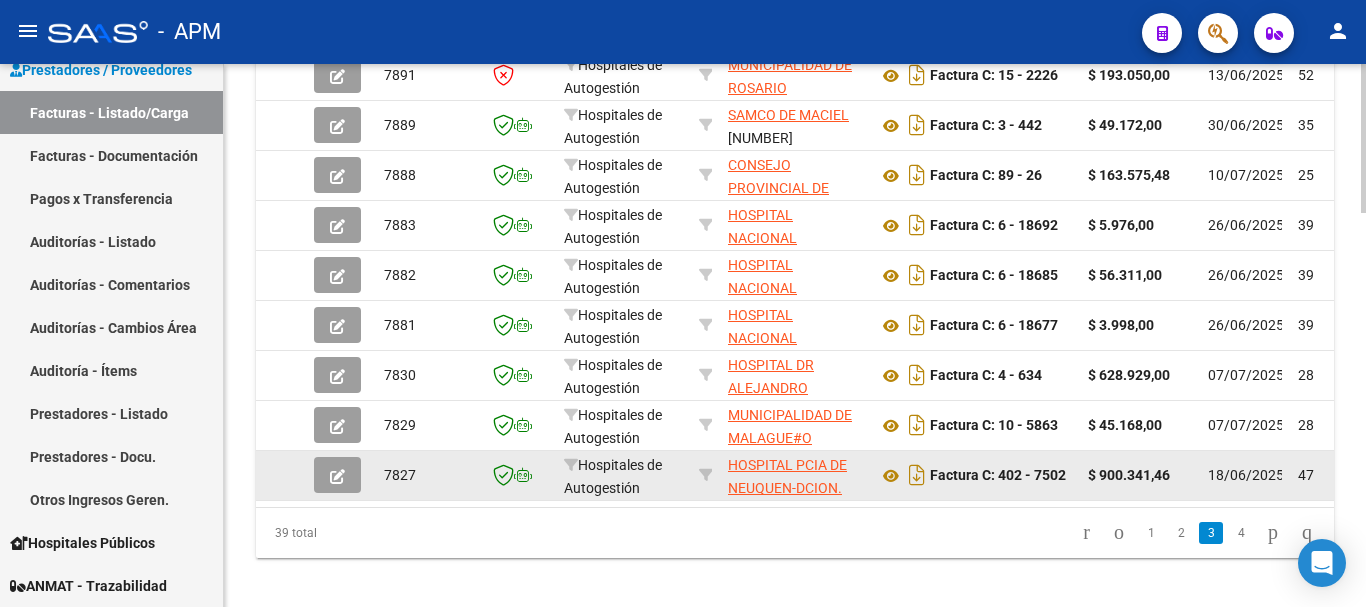 scroll, scrollTop: 1435, scrollLeft: 0, axis: vertical 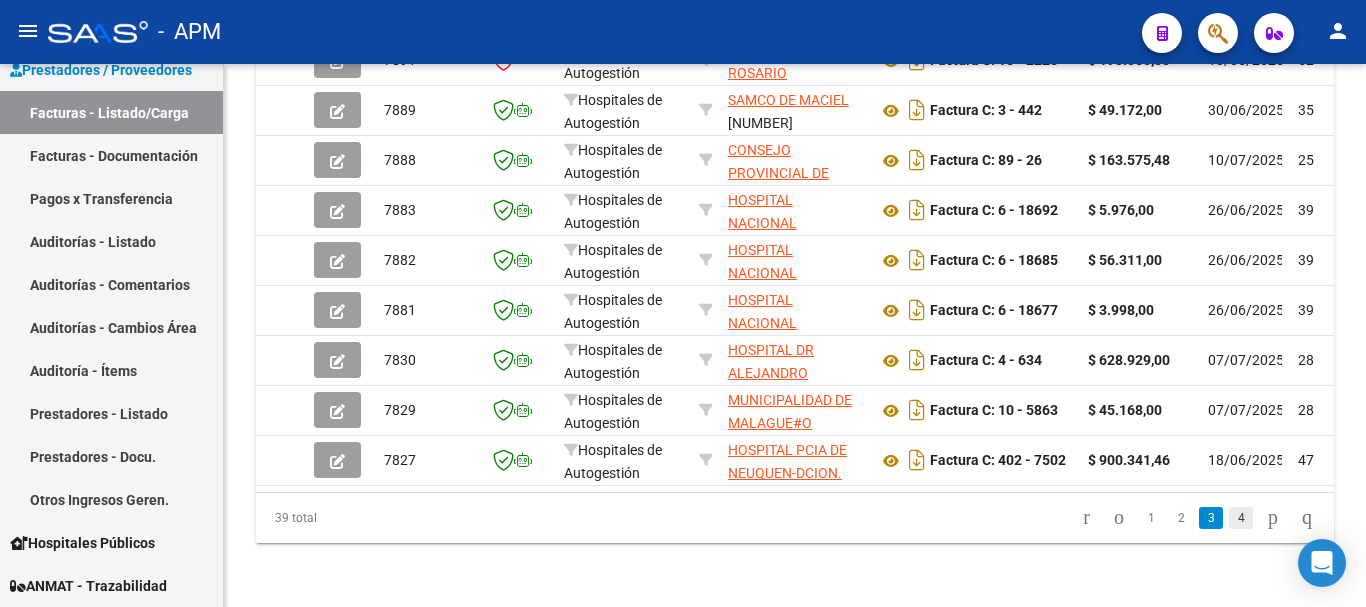 click on "4" 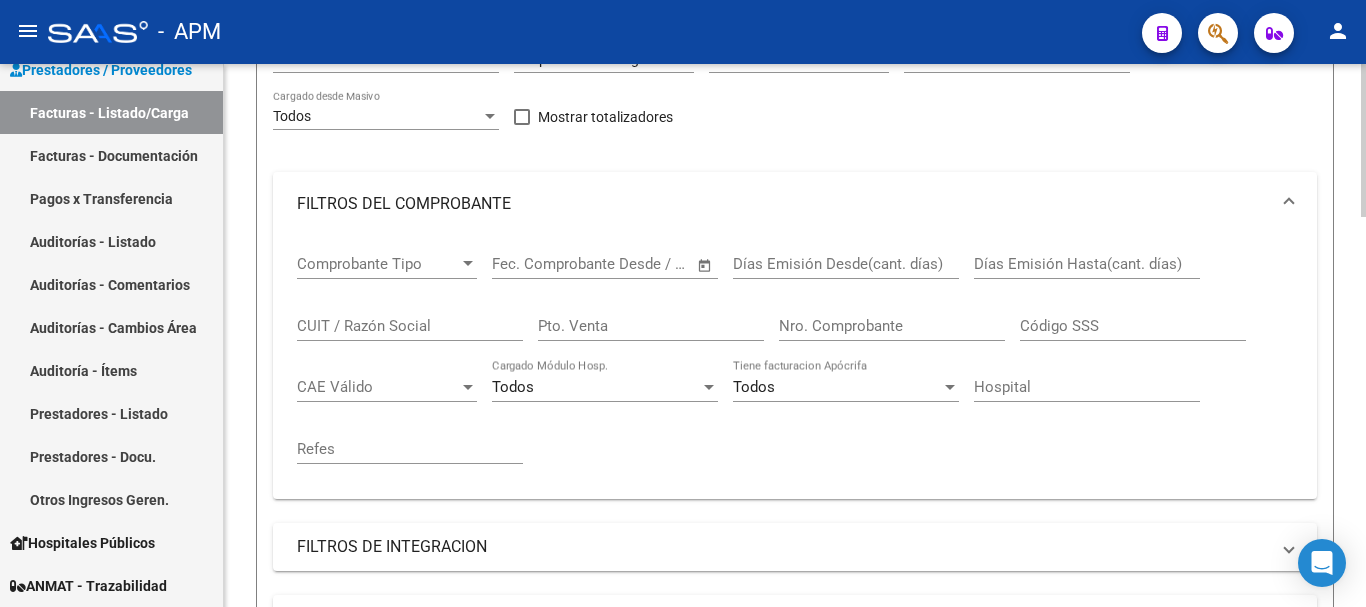 scroll, scrollTop: 0, scrollLeft: 0, axis: both 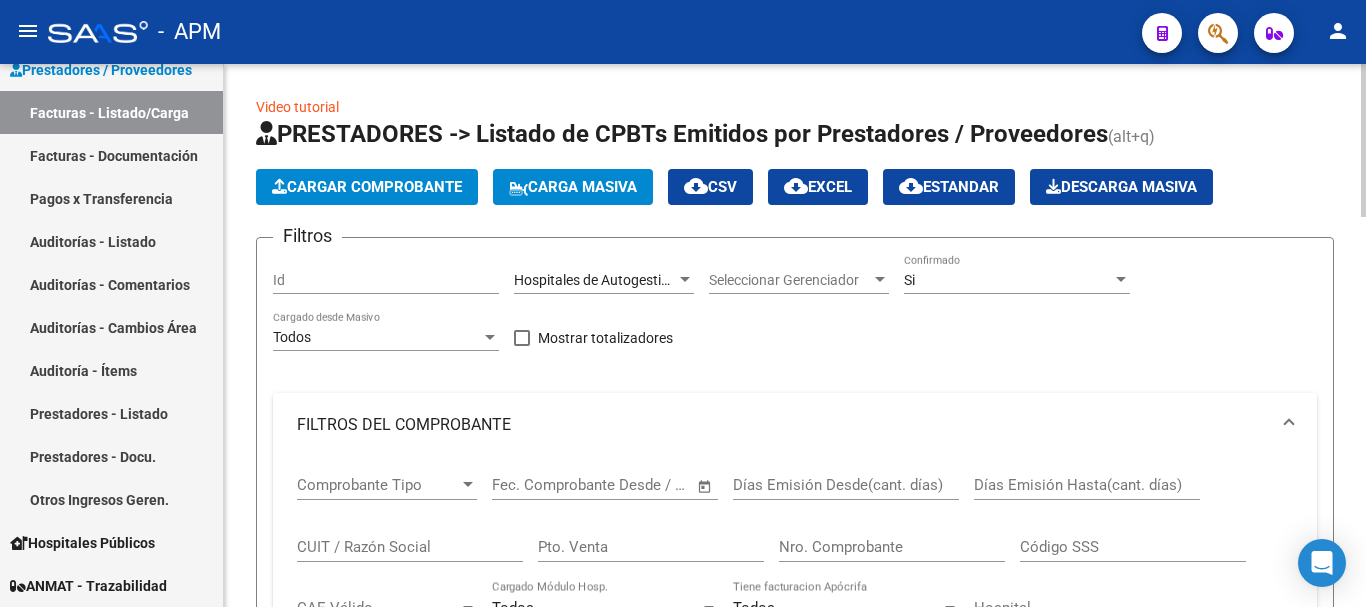 click on "cloud_download  Estandar" 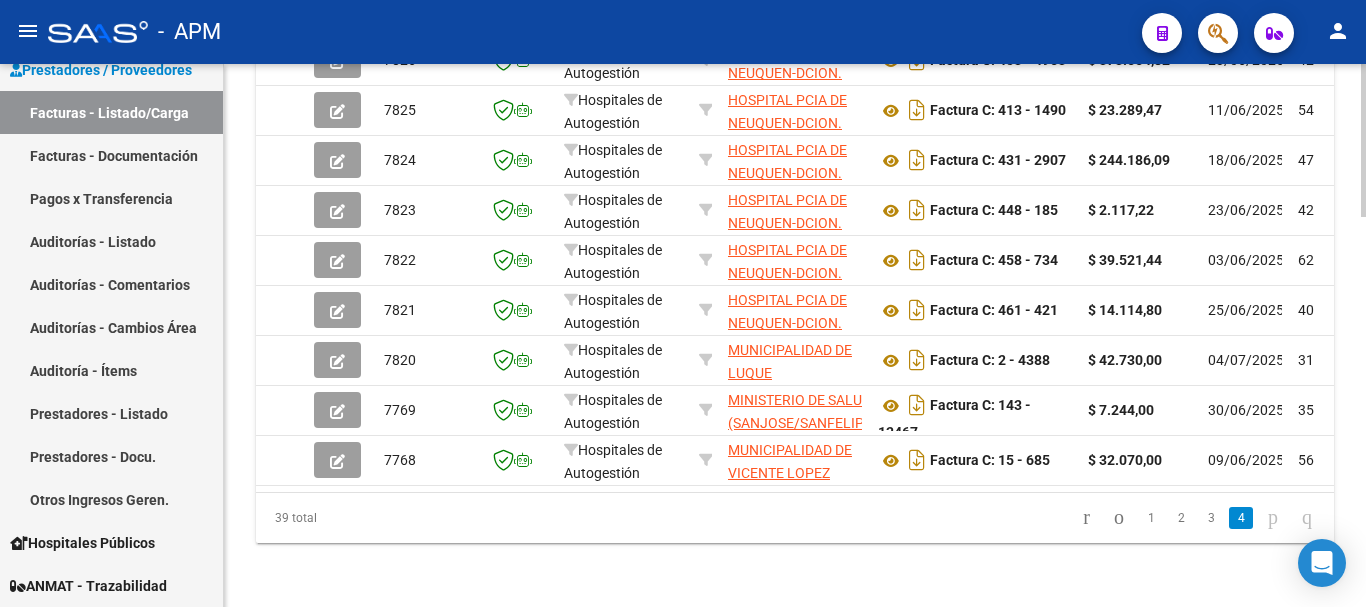 scroll, scrollTop: 1385, scrollLeft: 0, axis: vertical 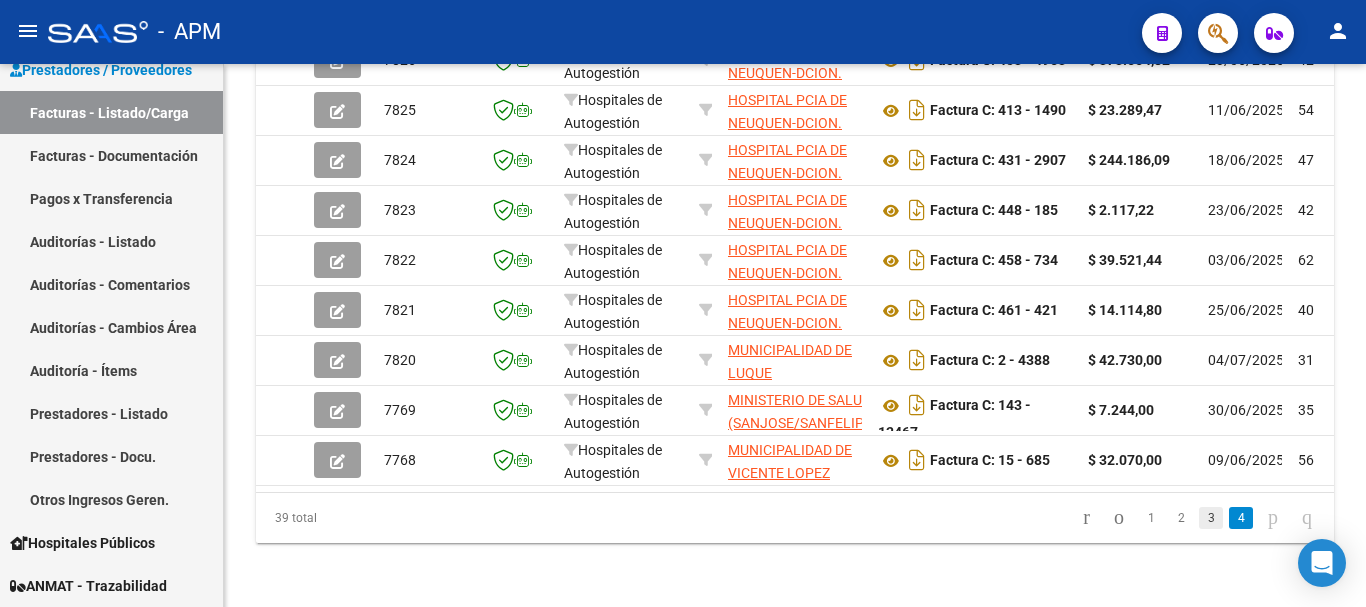 click on "3" 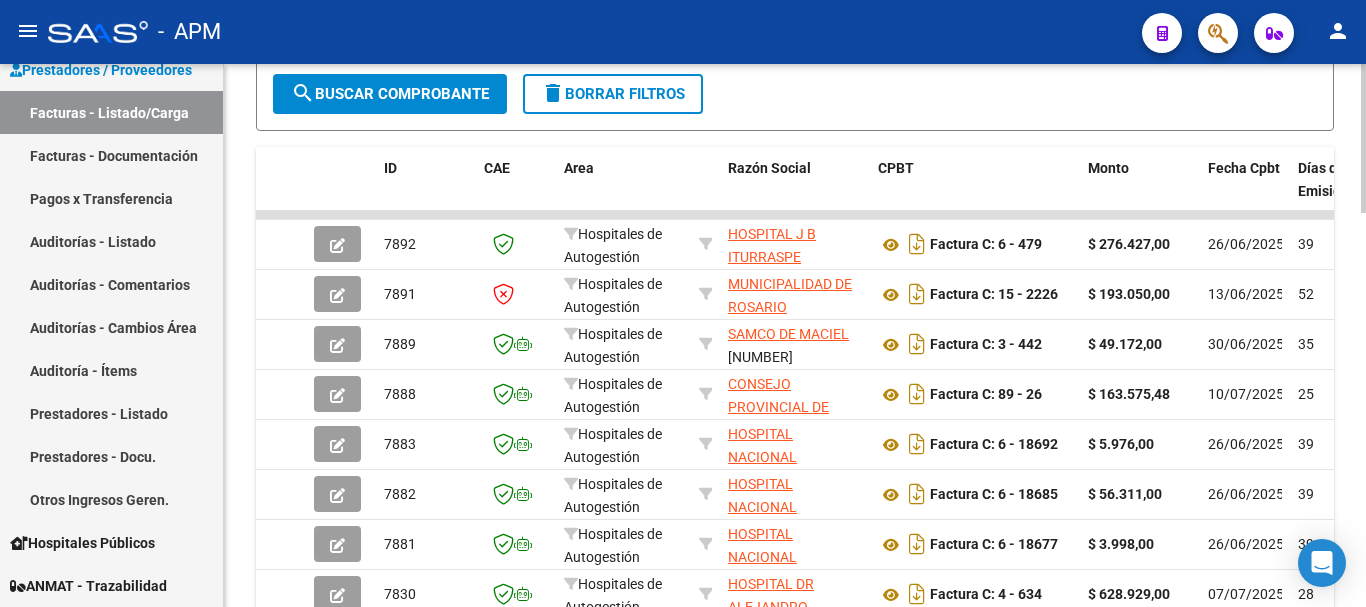 scroll, scrollTop: 1435, scrollLeft: 0, axis: vertical 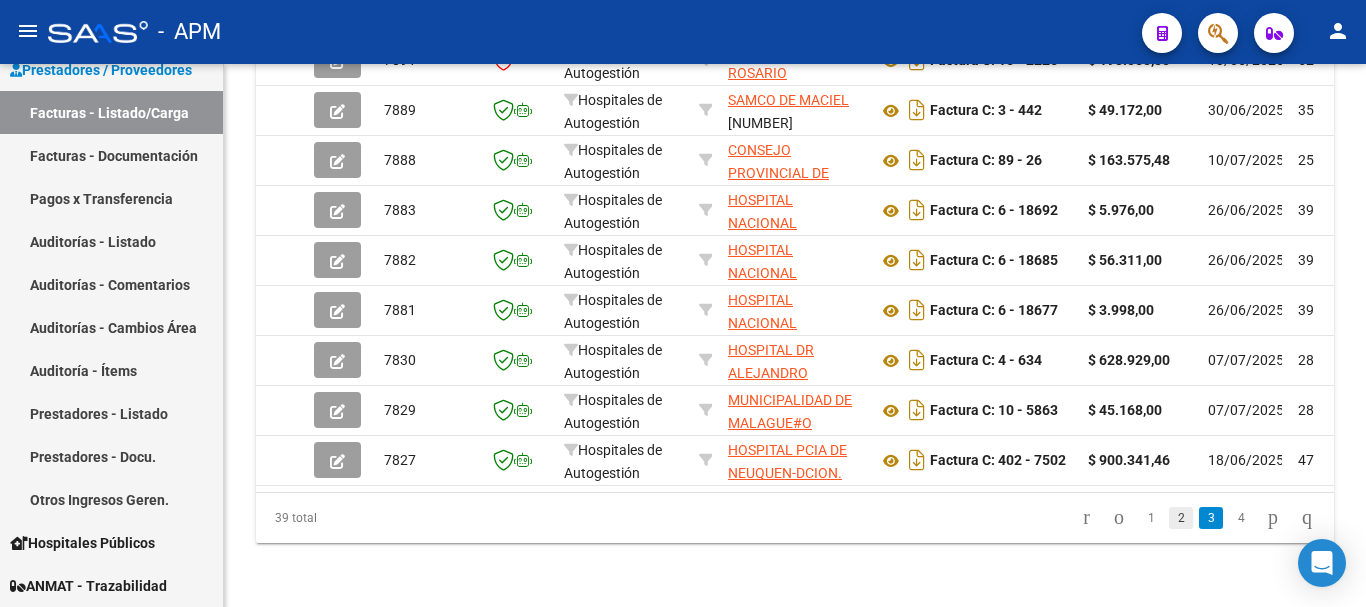 click on "2" 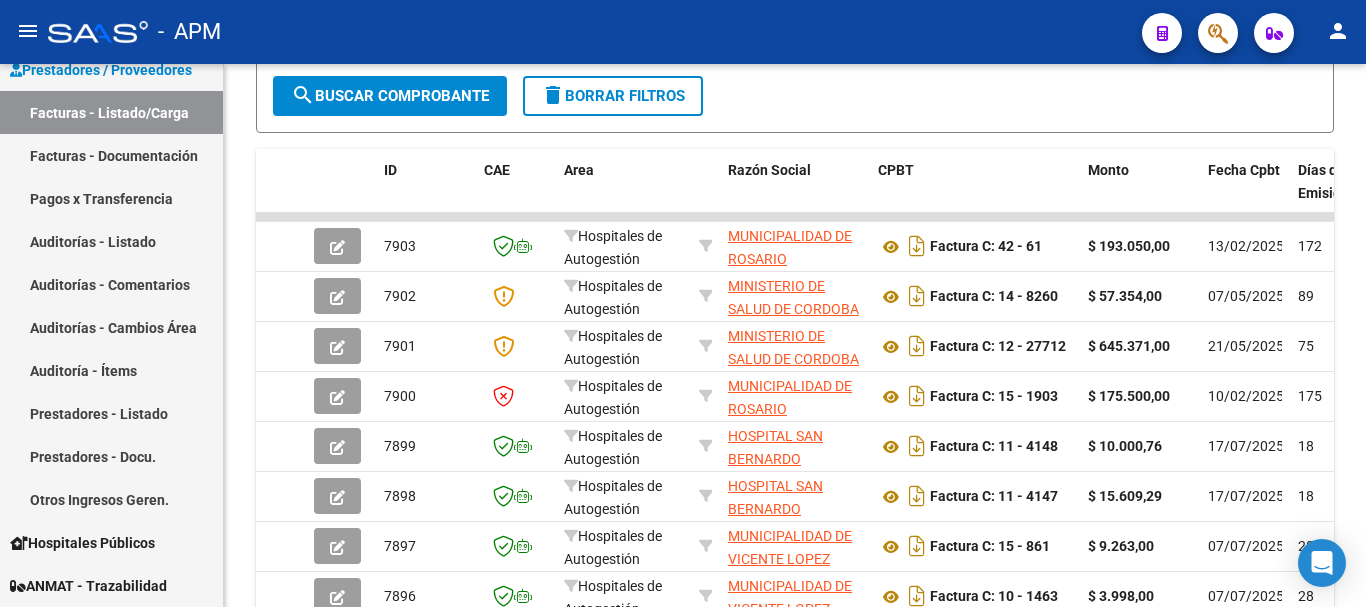 scroll, scrollTop: 1135, scrollLeft: 0, axis: vertical 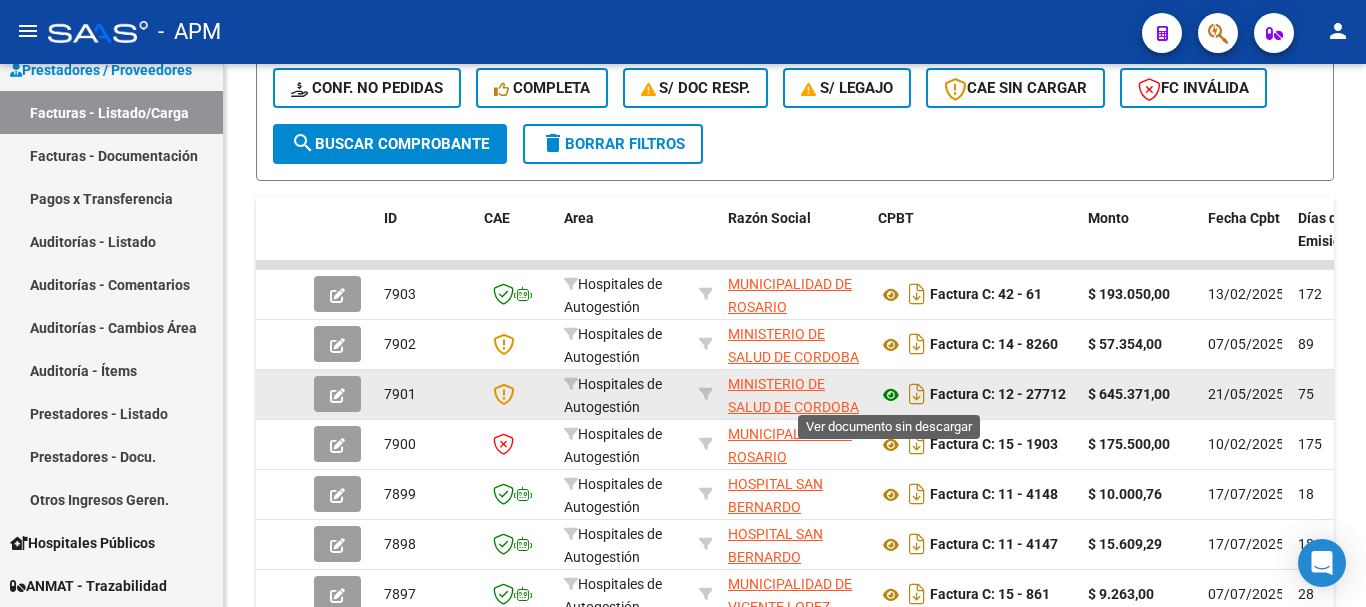 click 